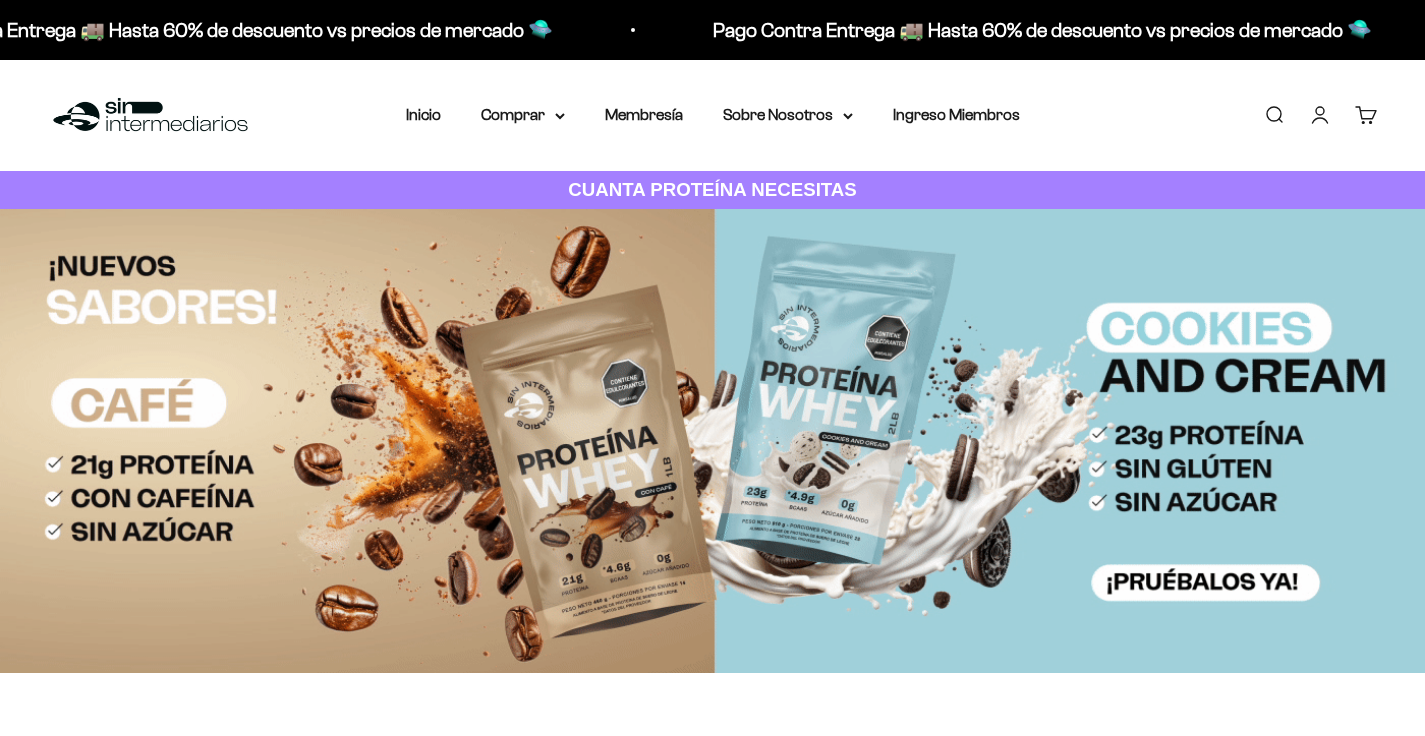 scroll, scrollTop: 0, scrollLeft: 0, axis: both 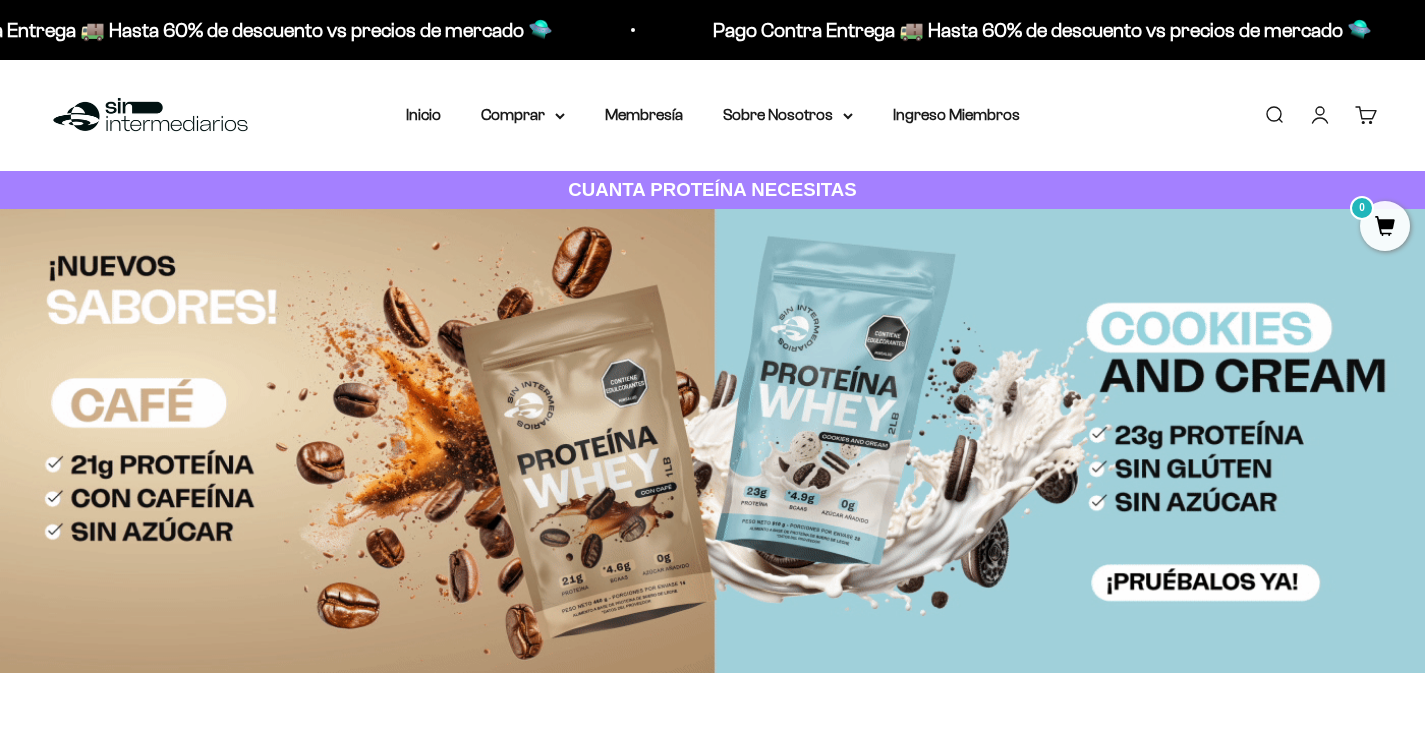 click on "Iniciar sesión" at bounding box center [1320, 115] 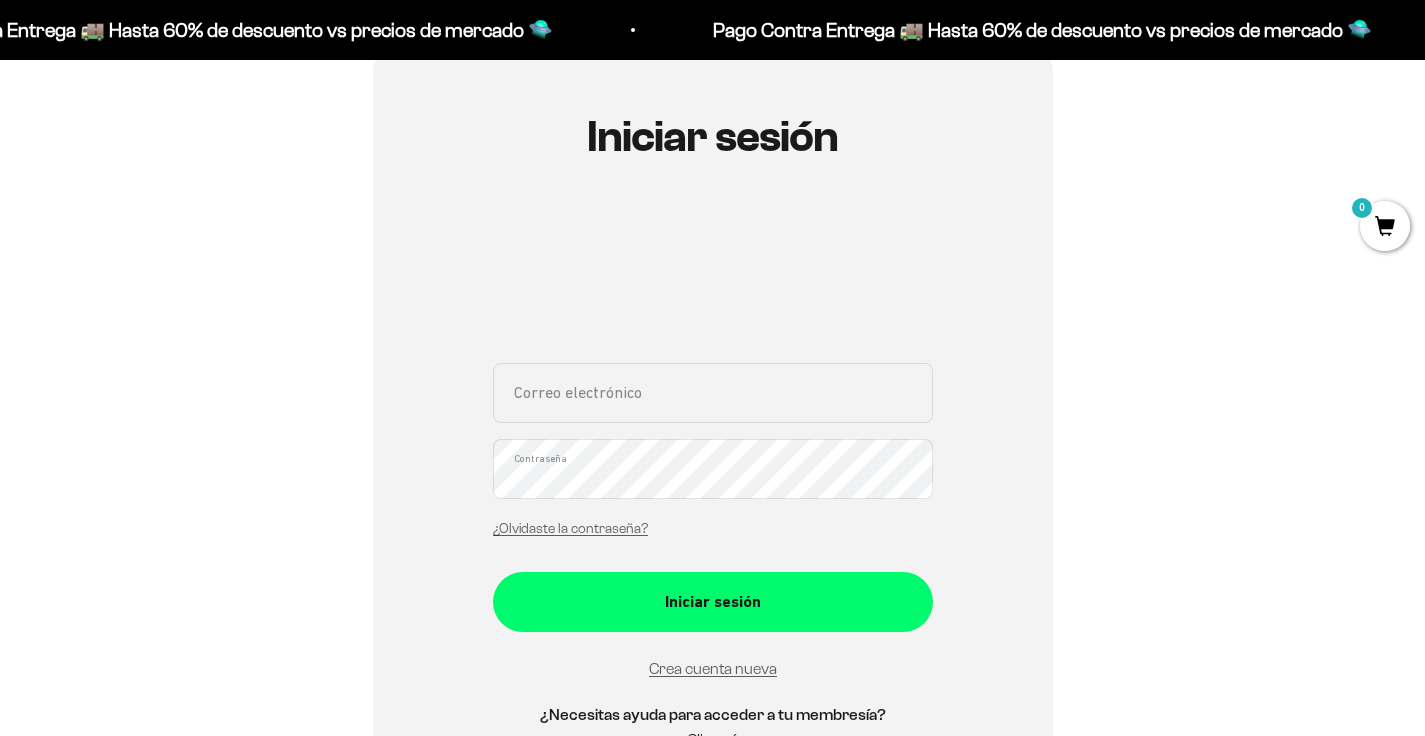 scroll, scrollTop: 194, scrollLeft: 0, axis: vertical 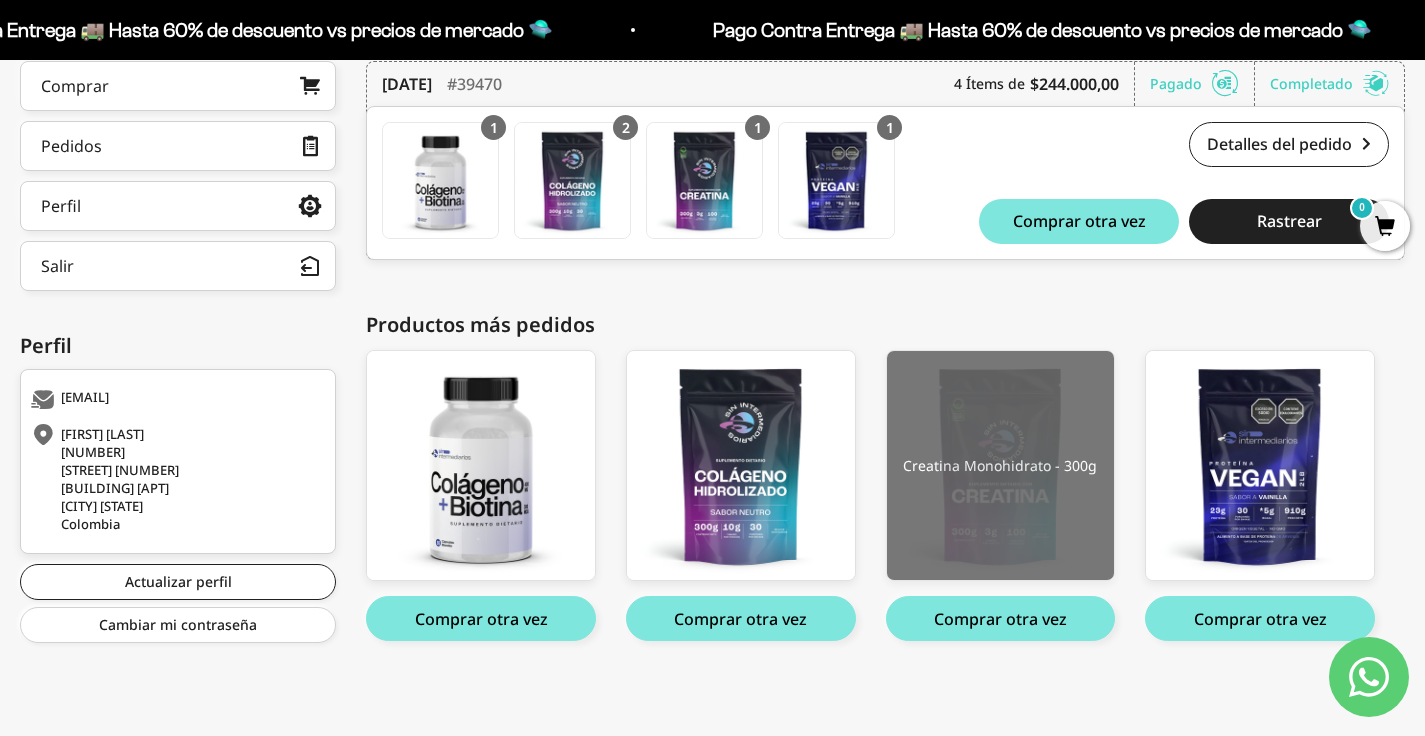click at bounding box center [1001, 466] 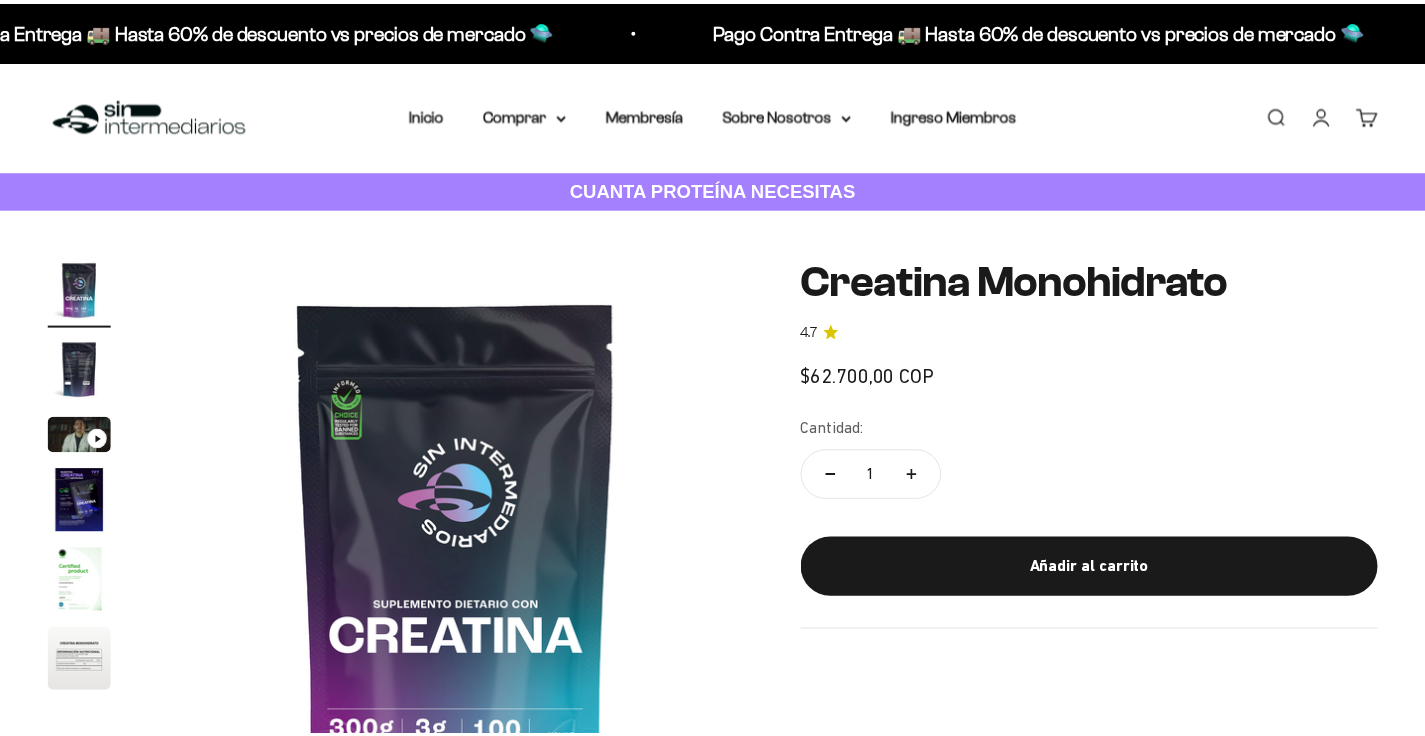 scroll, scrollTop: 0, scrollLeft: 0, axis: both 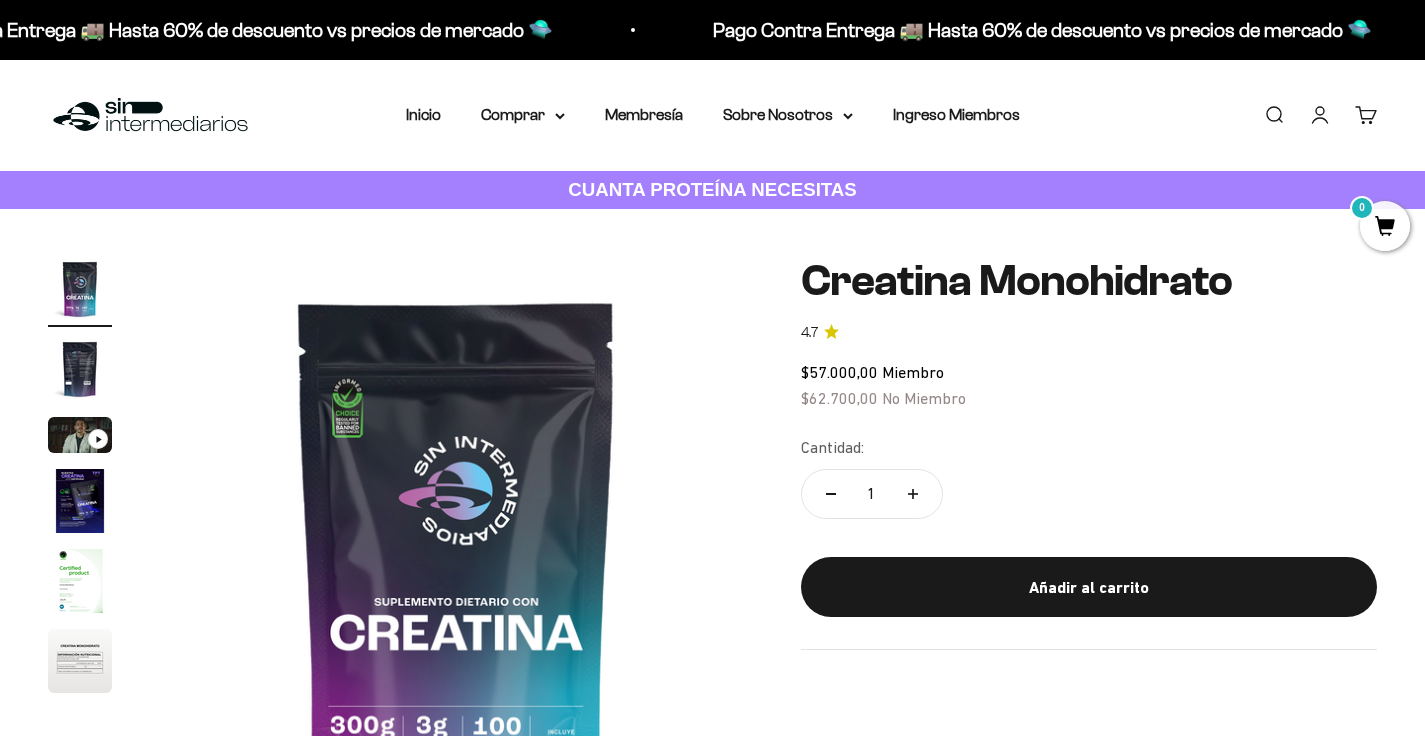 click 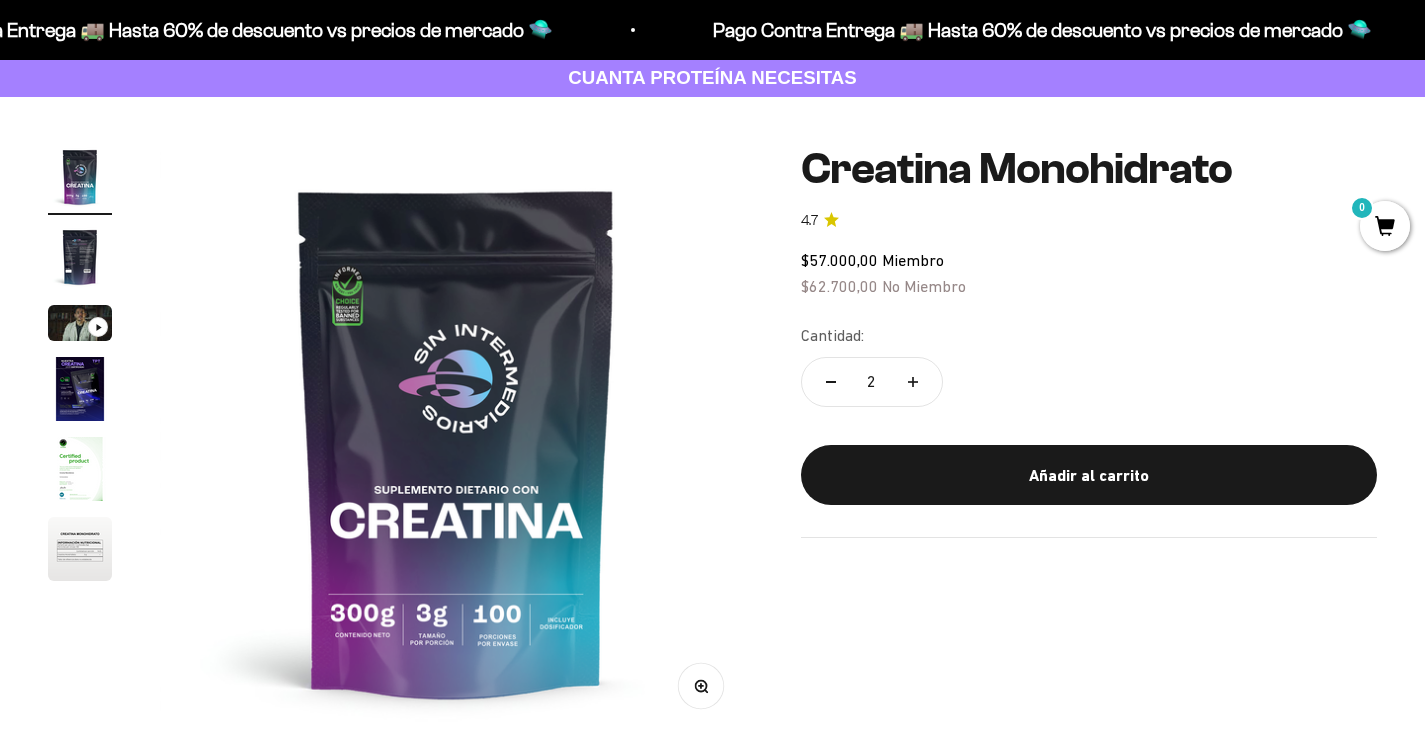 scroll, scrollTop: 116, scrollLeft: 0, axis: vertical 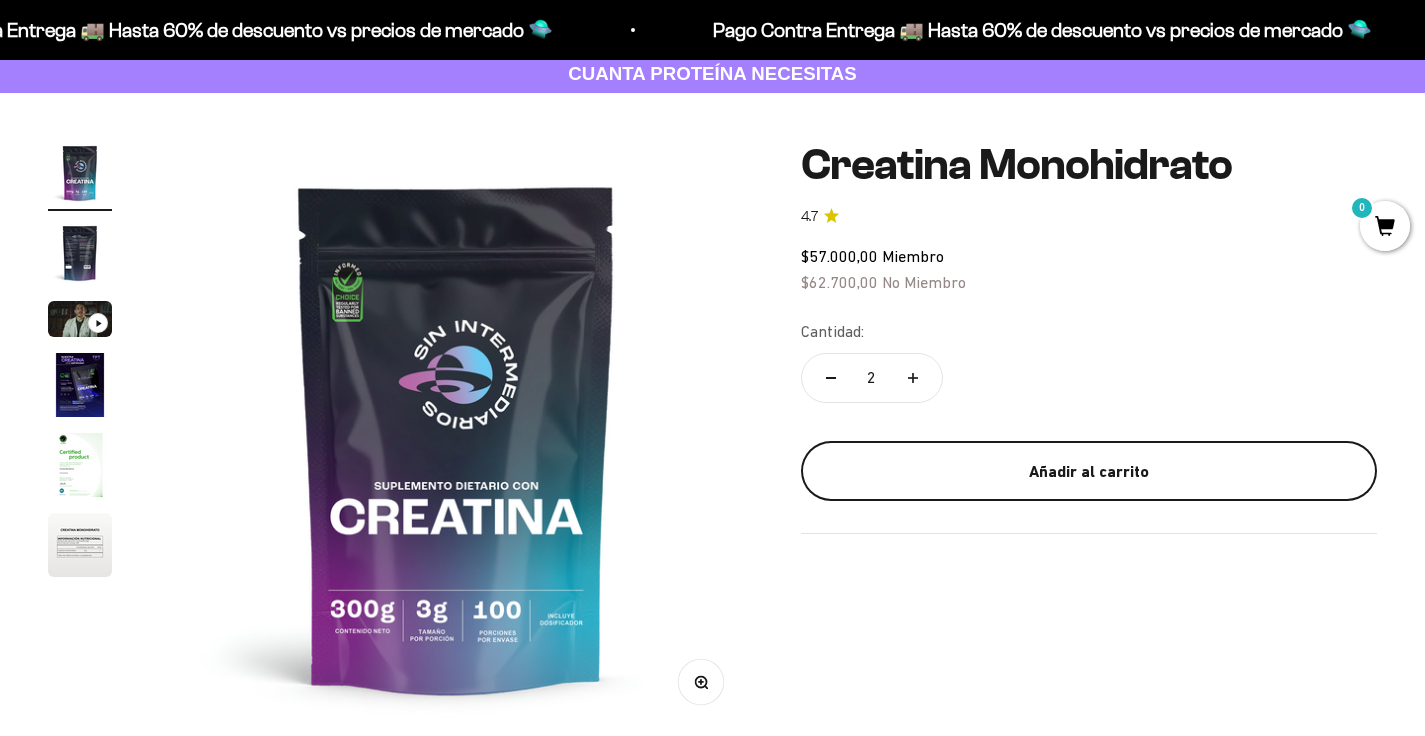 click on "Añadir al carrito" at bounding box center (1089, 472) 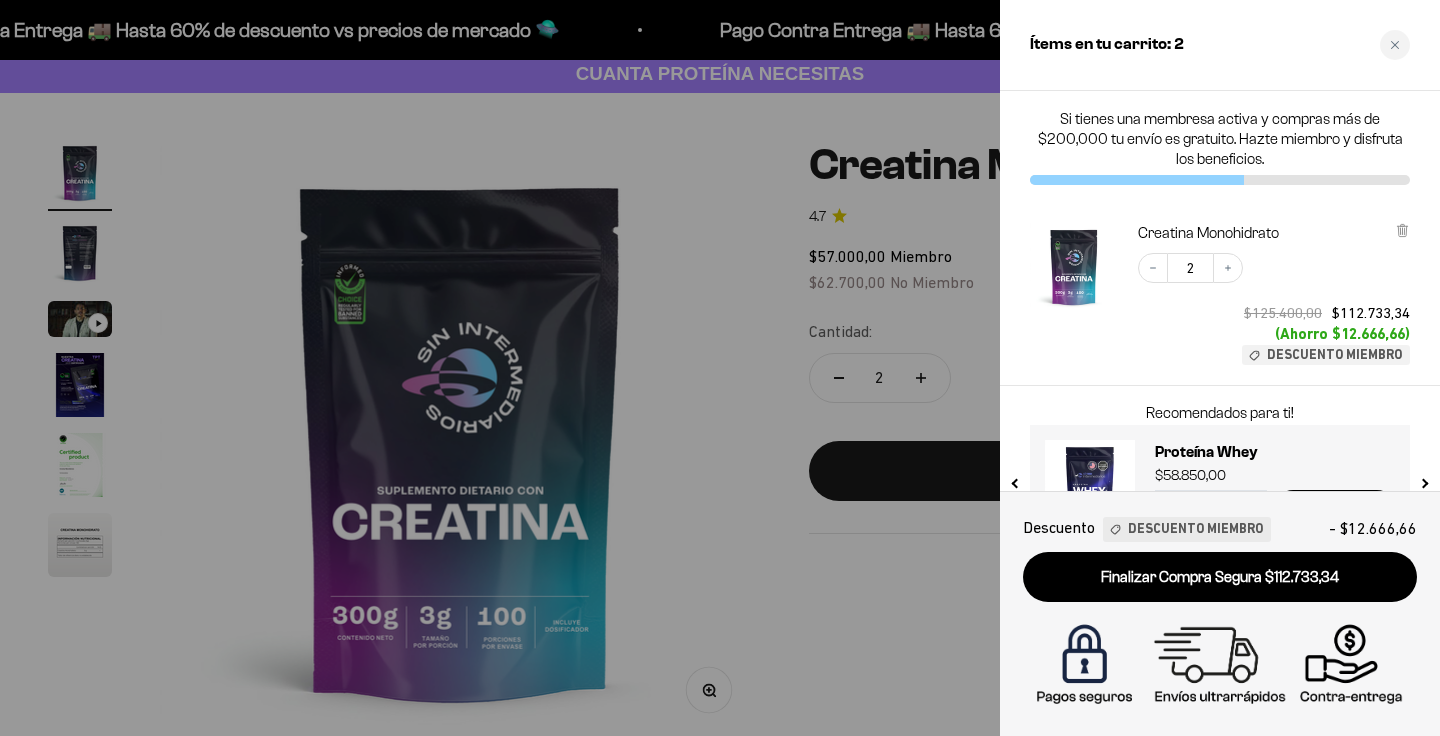 click at bounding box center (720, 368) 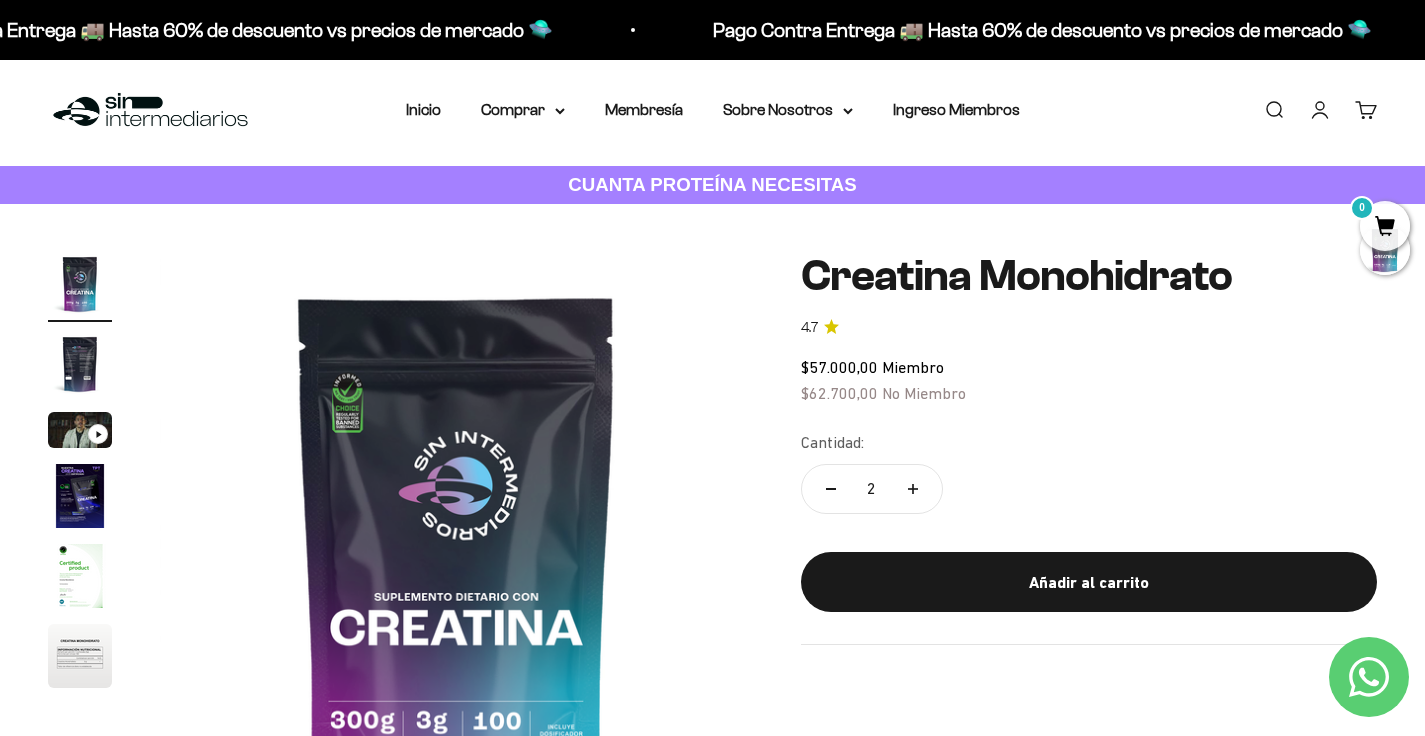 scroll, scrollTop: 0, scrollLeft: 0, axis: both 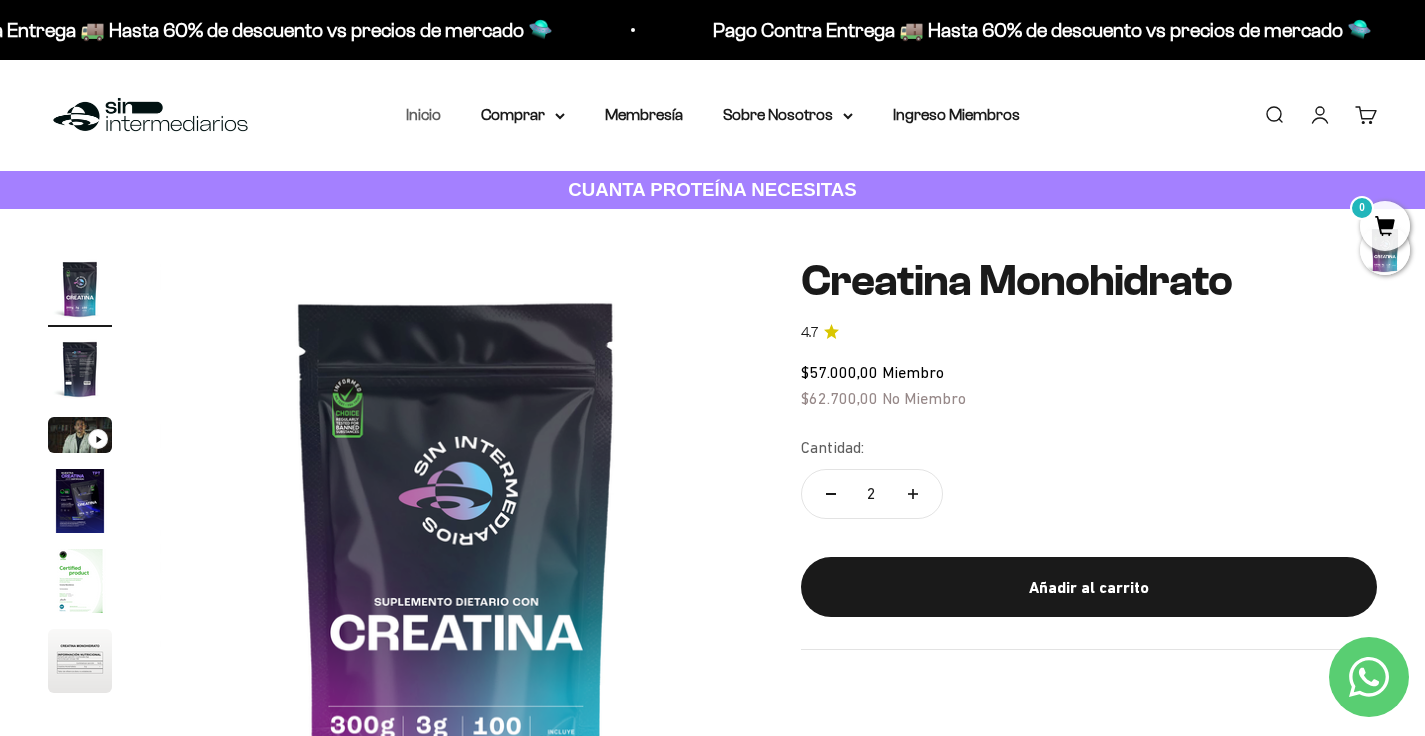 click on "Inicio" at bounding box center (423, 114) 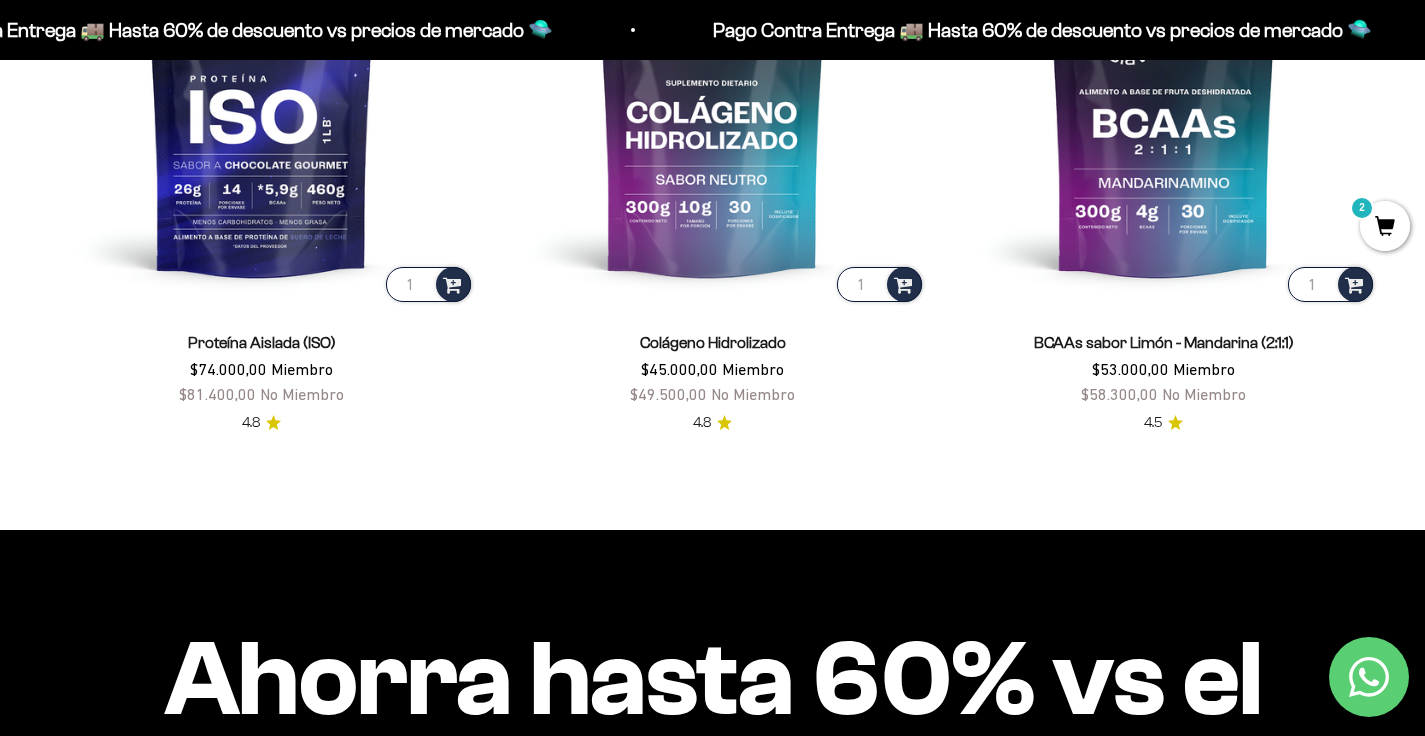 scroll, scrollTop: 1558, scrollLeft: 0, axis: vertical 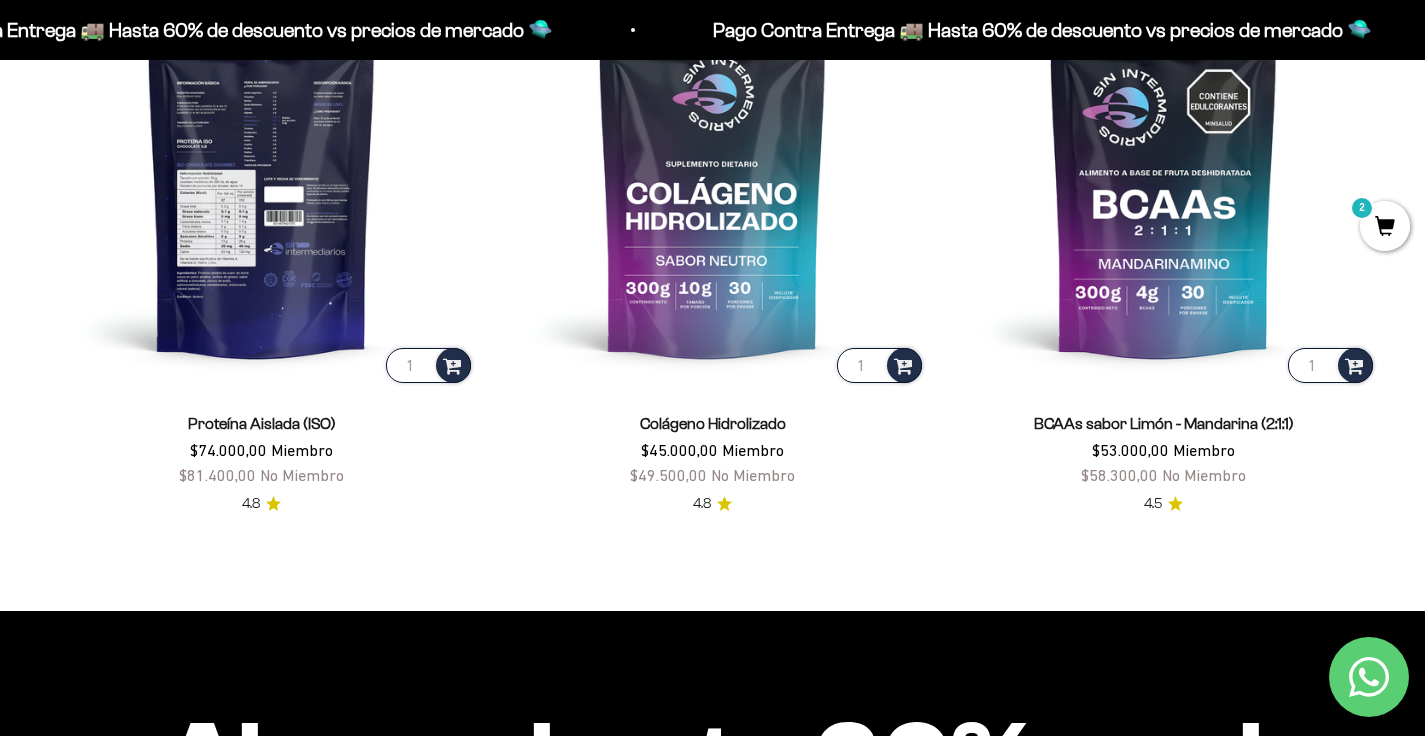 click at bounding box center [261, 173] 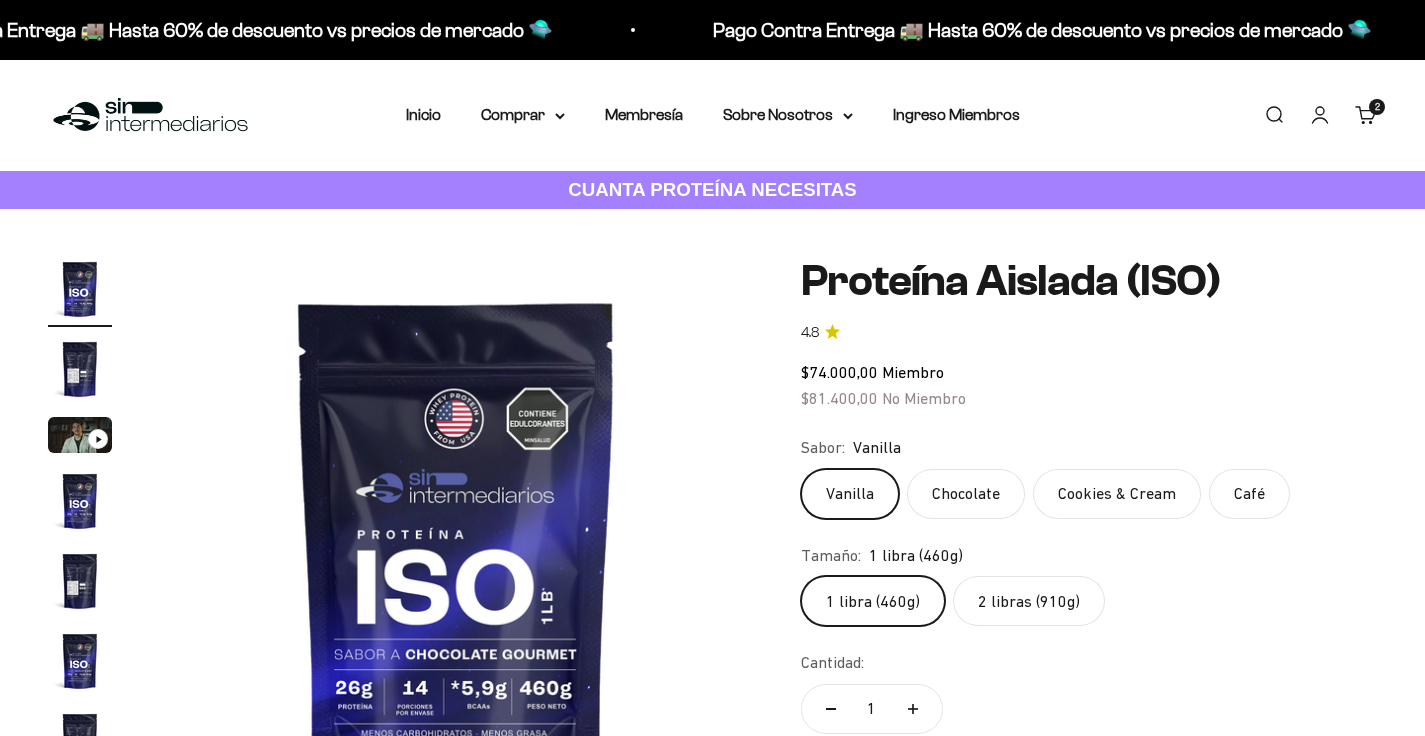 scroll, scrollTop: 0, scrollLeft: 0, axis: both 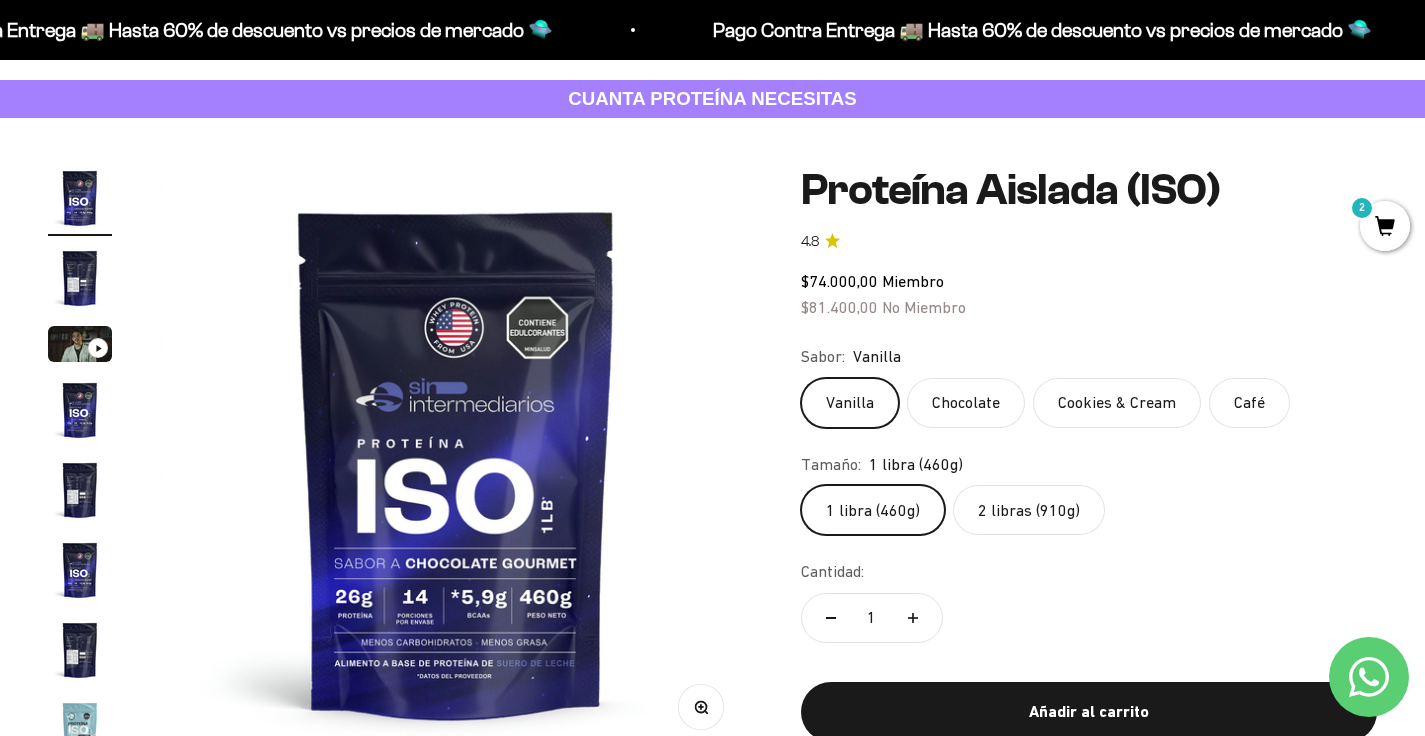 click on "2 libras (910g)" 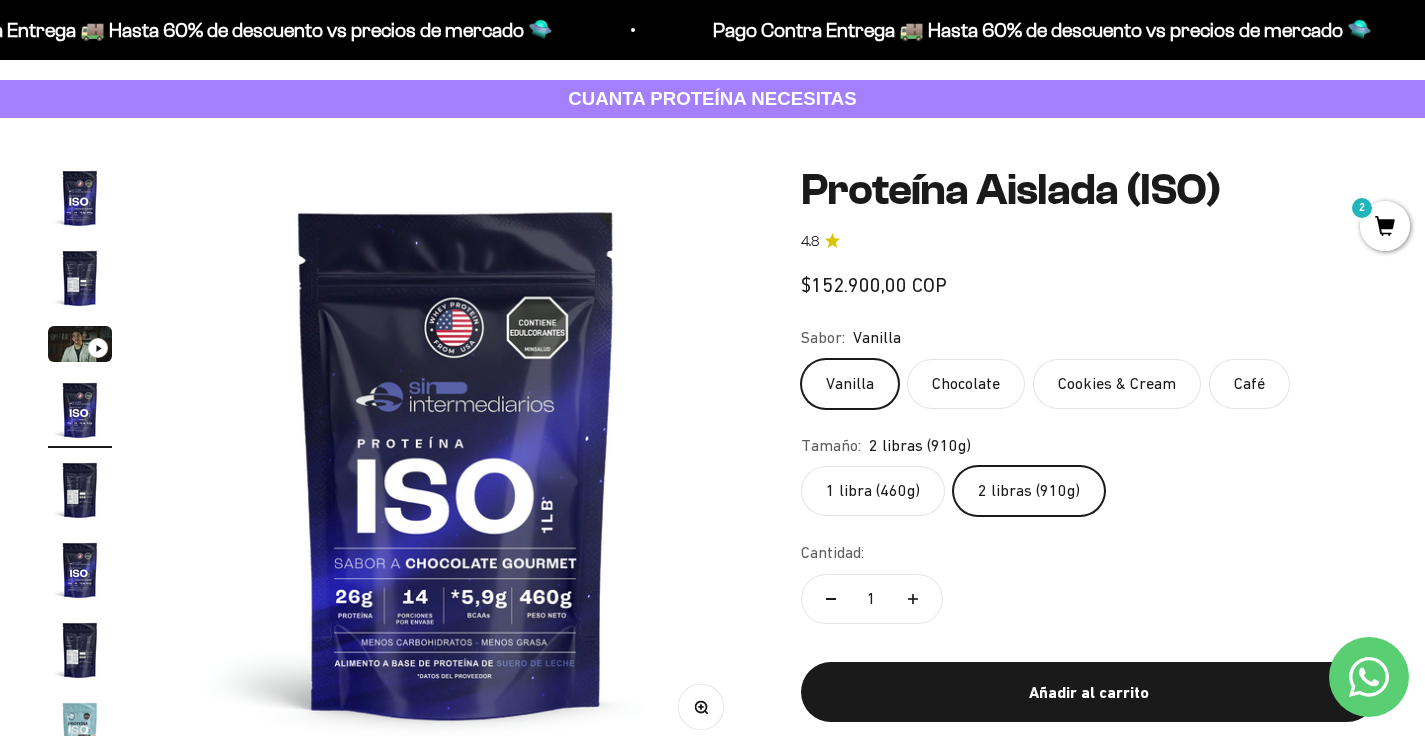 scroll, scrollTop: 0, scrollLeft: 1849, axis: horizontal 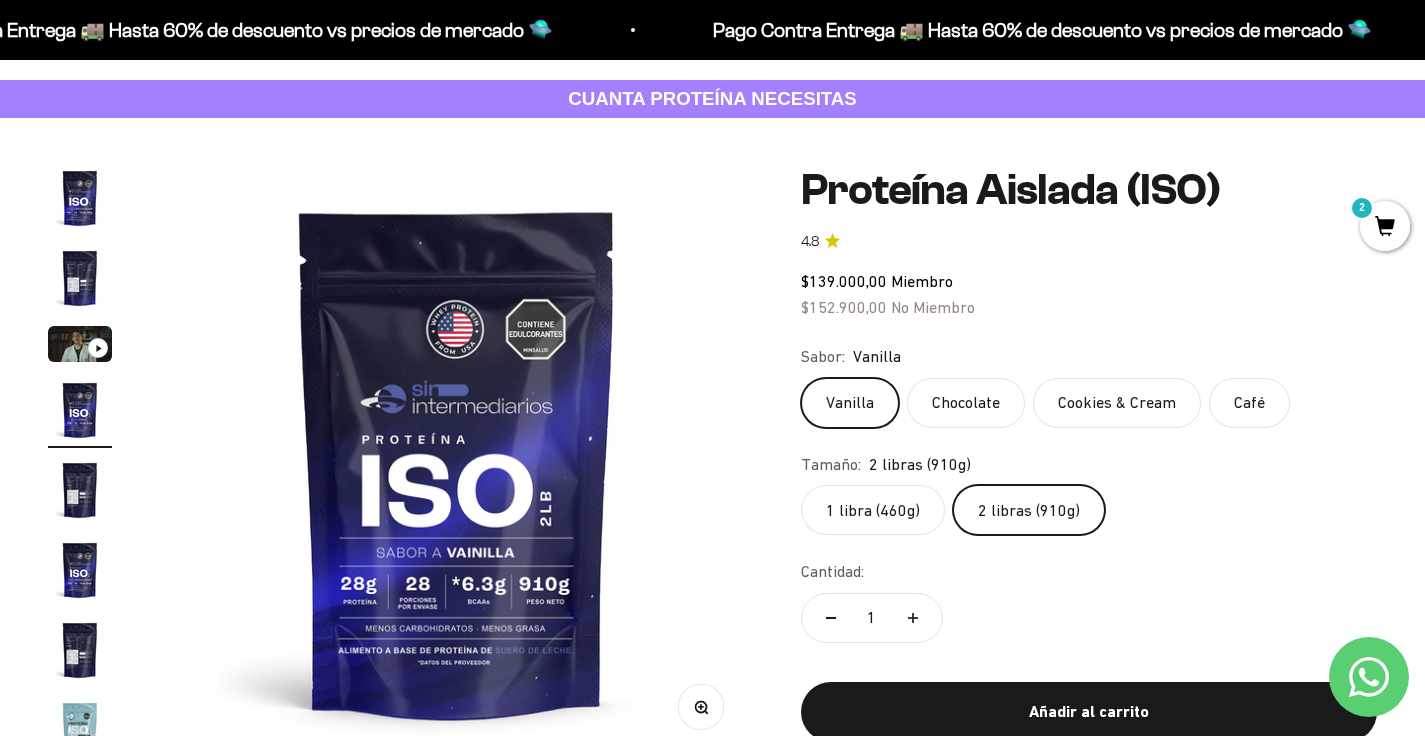 click on "Cookies & Cream" 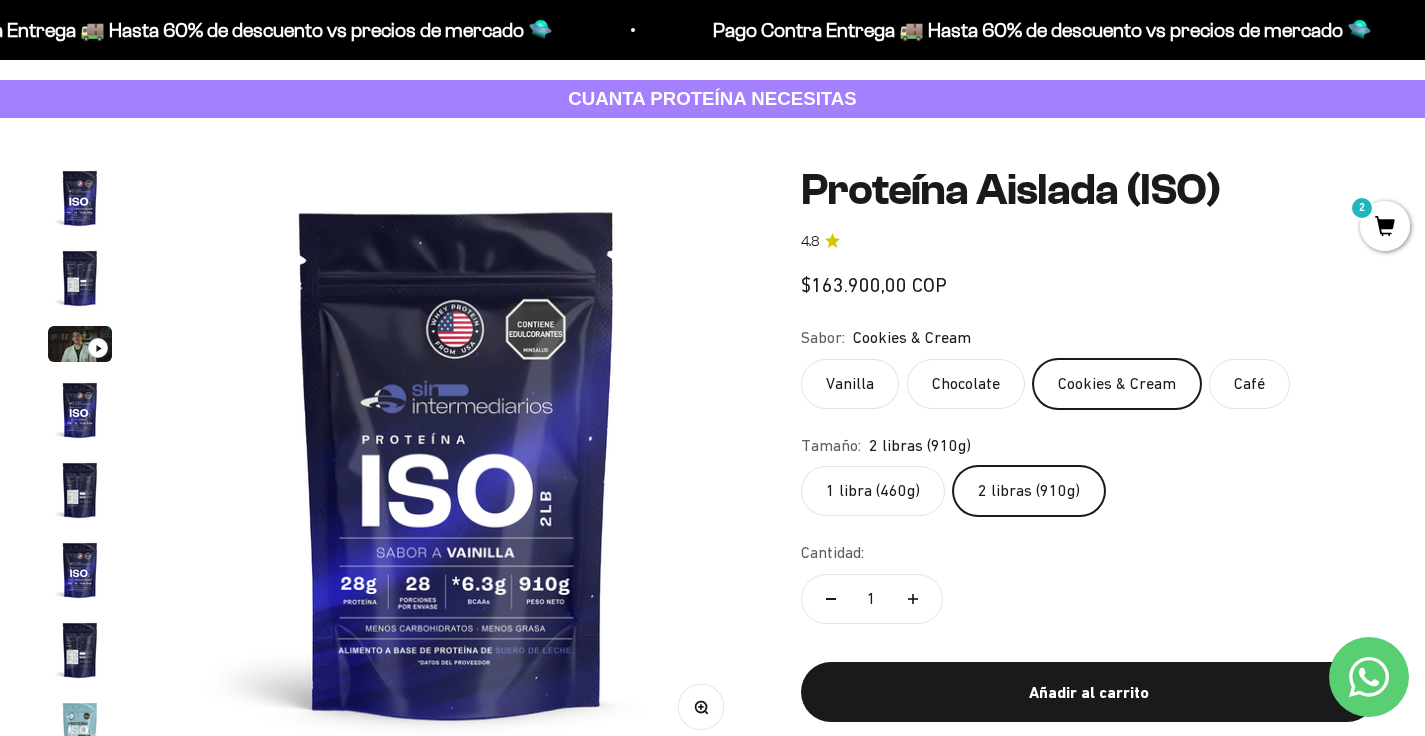 scroll, scrollTop: 0, scrollLeft: 4316, axis: horizontal 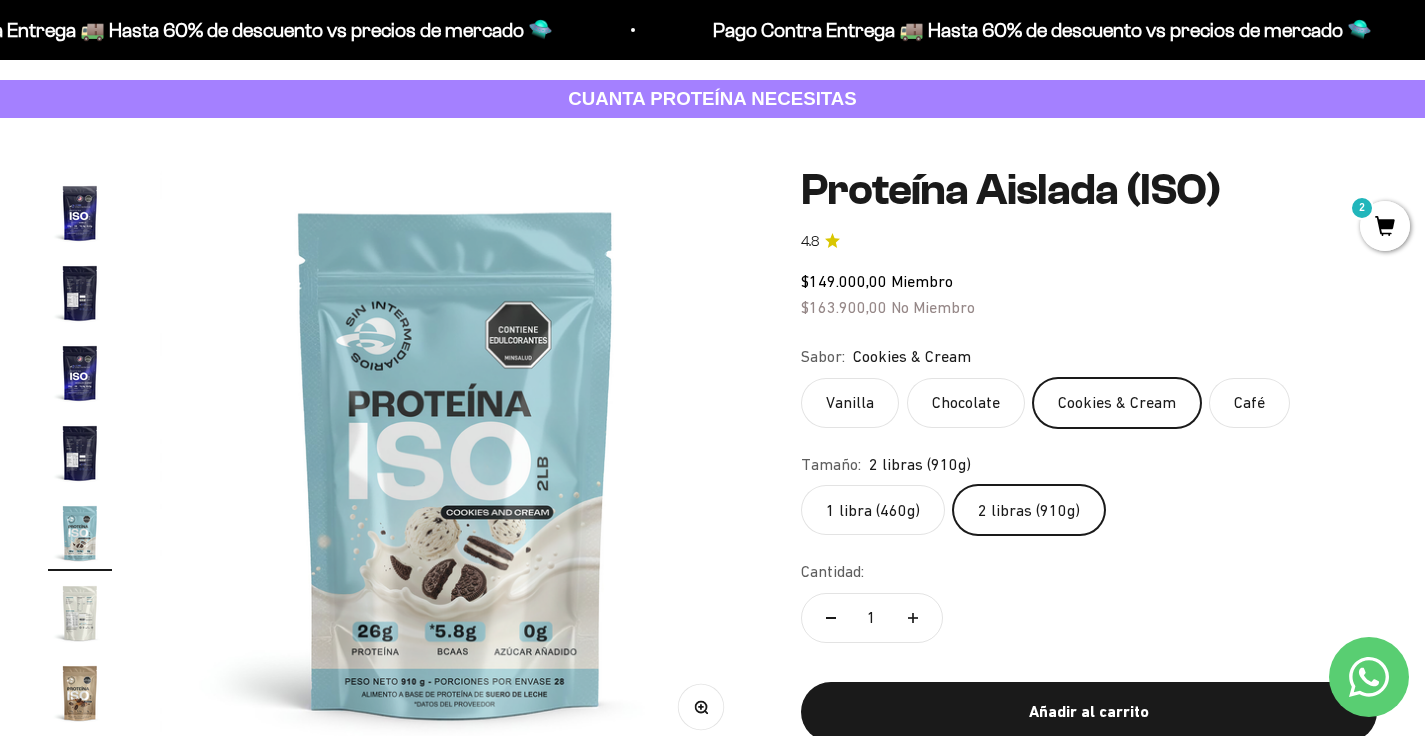 click at bounding box center [80, 613] 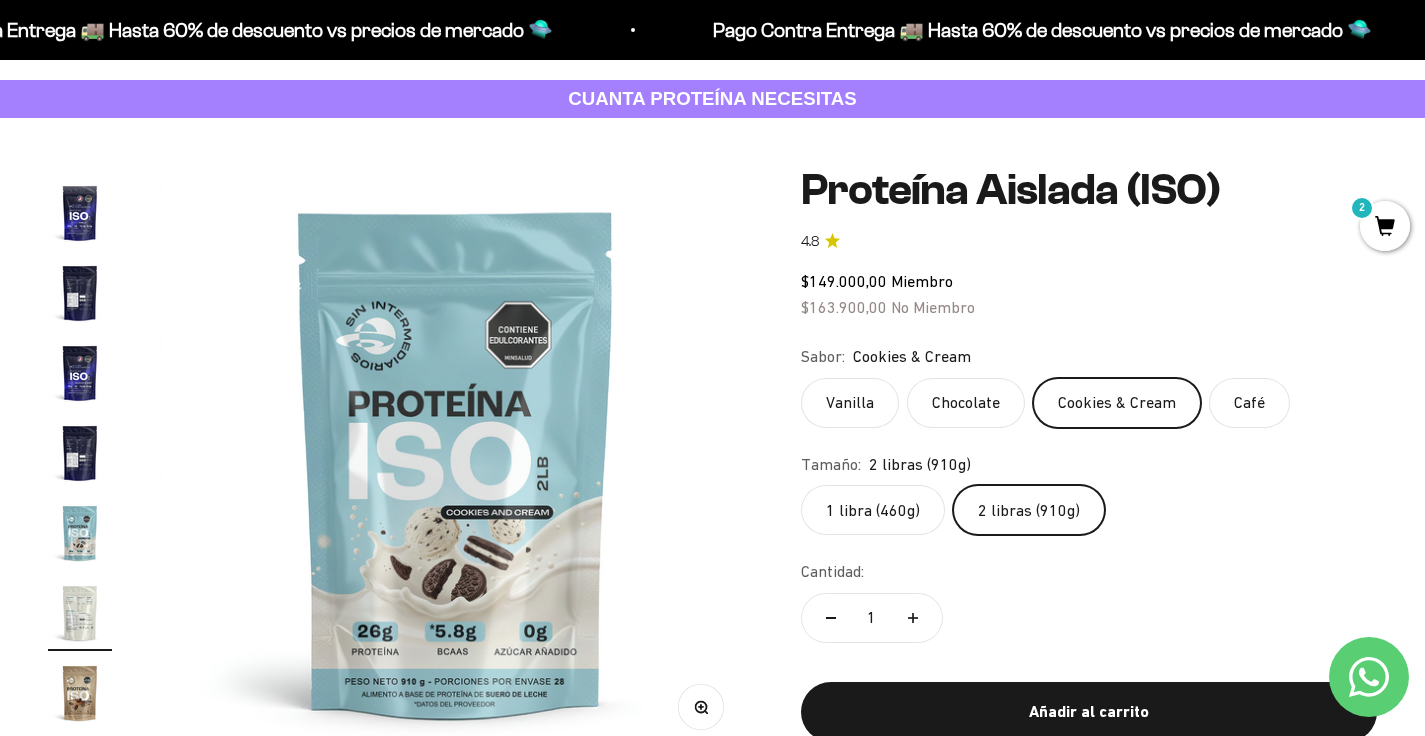 scroll, scrollTop: 0, scrollLeft: 4467, axis: horizontal 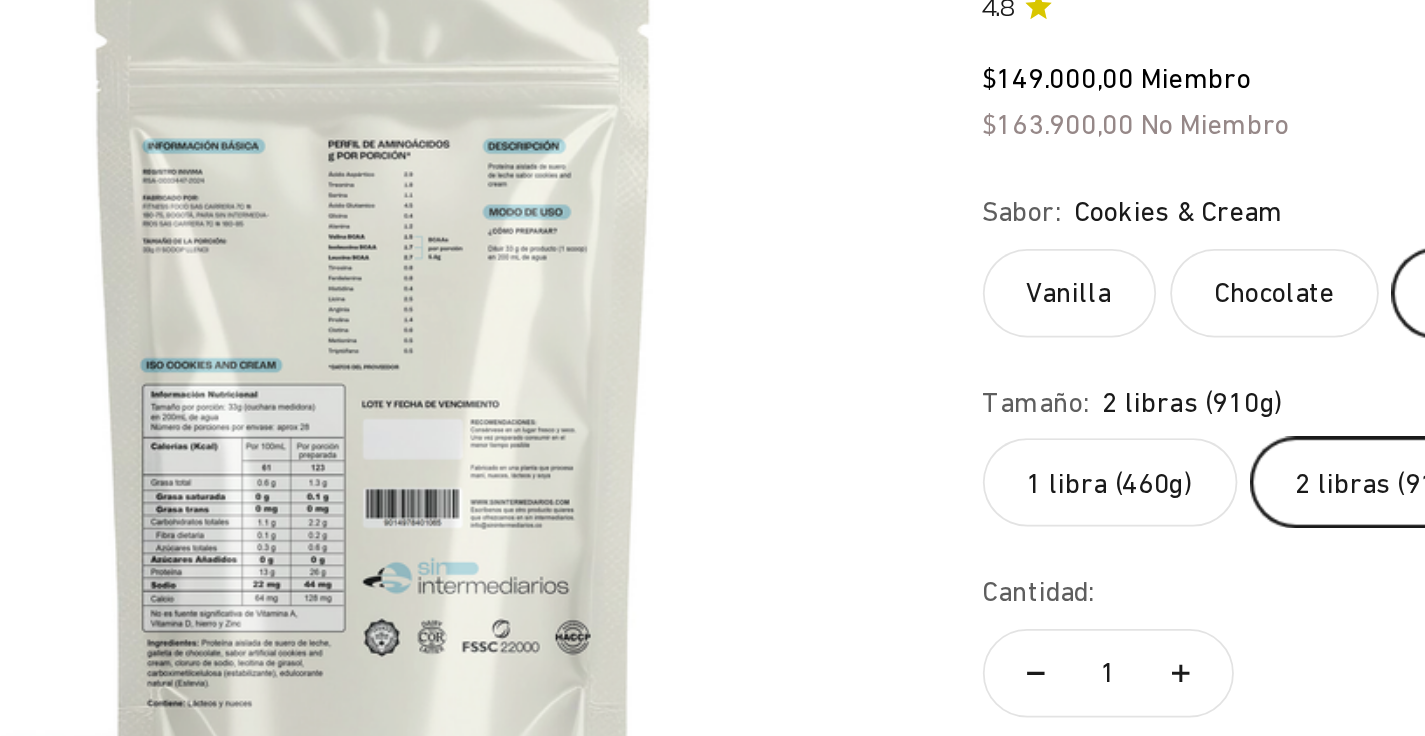 click at bounding box center [456, 462] 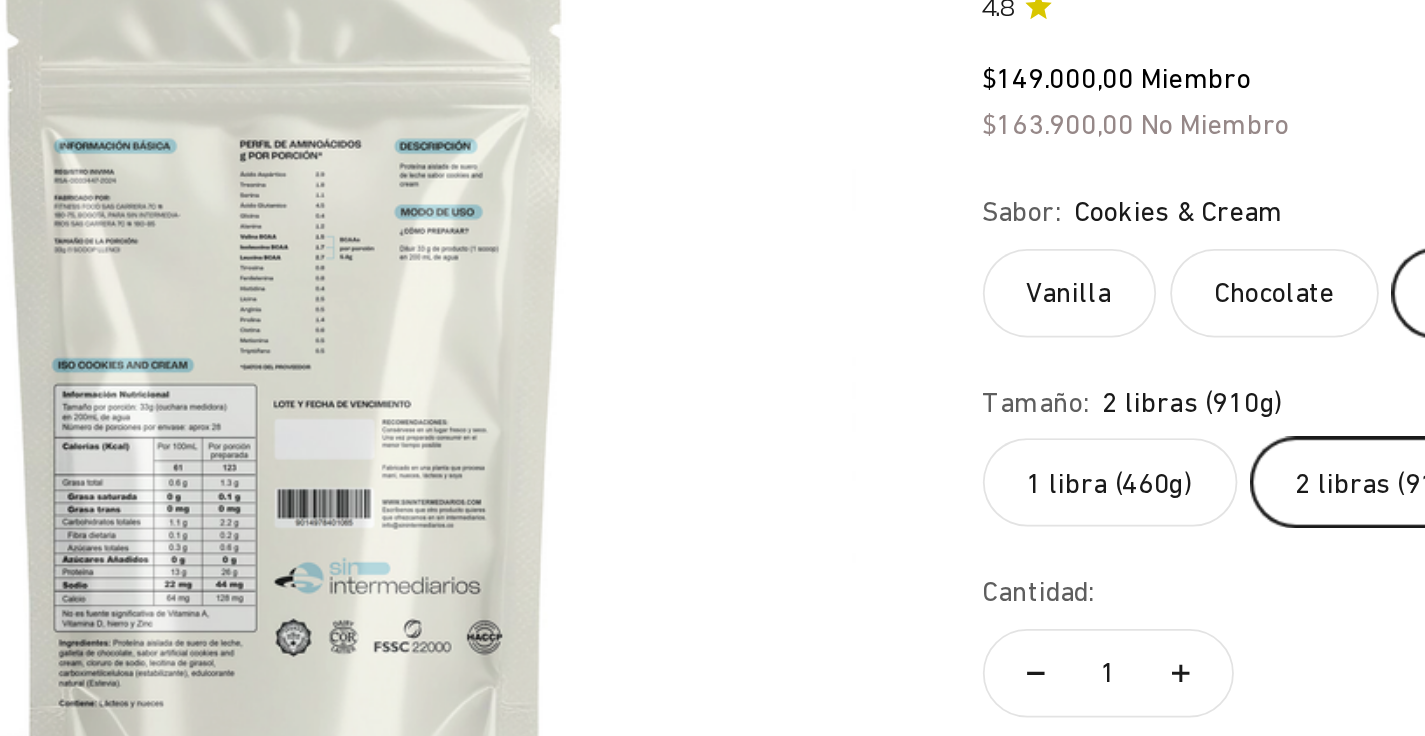 scroll, scrollTop: 0, scrollLeft: 5082, axis: horizontal 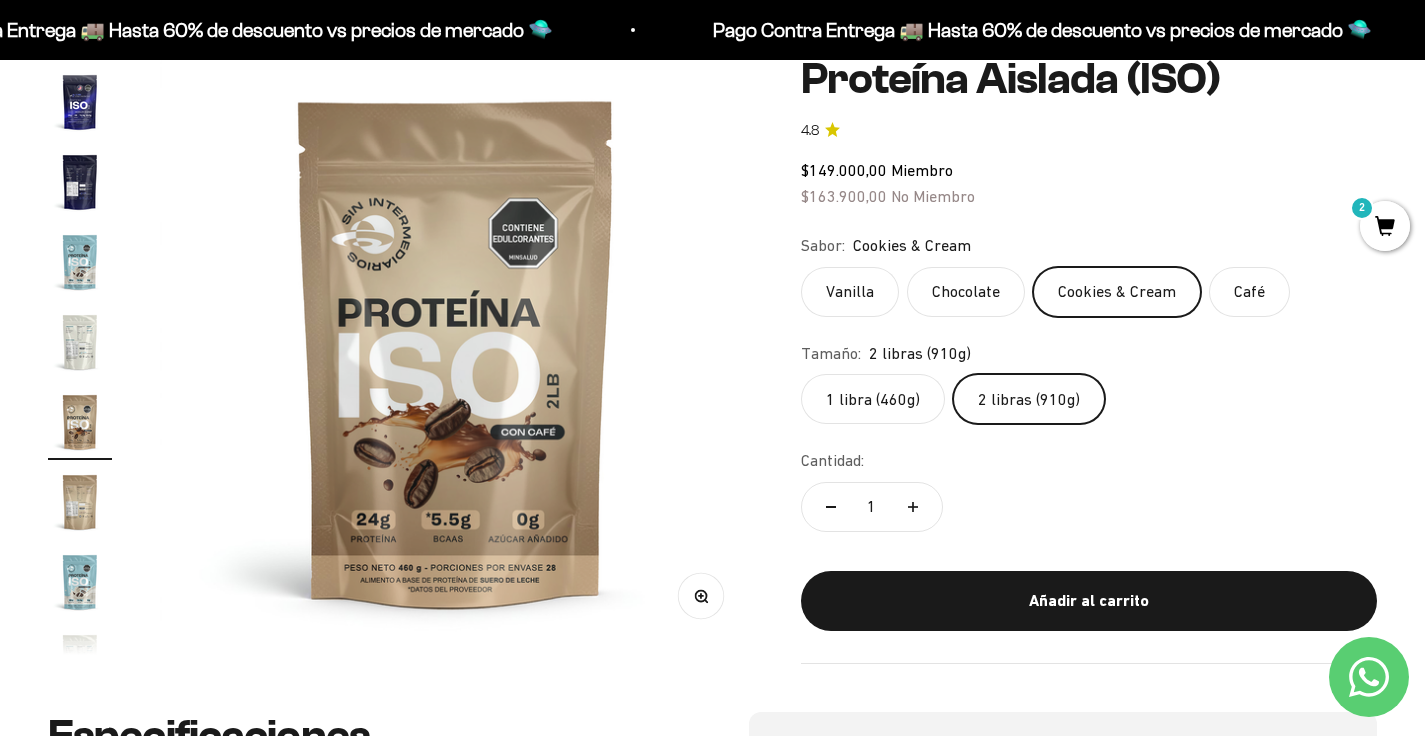 click at bounding box center [80, 502] 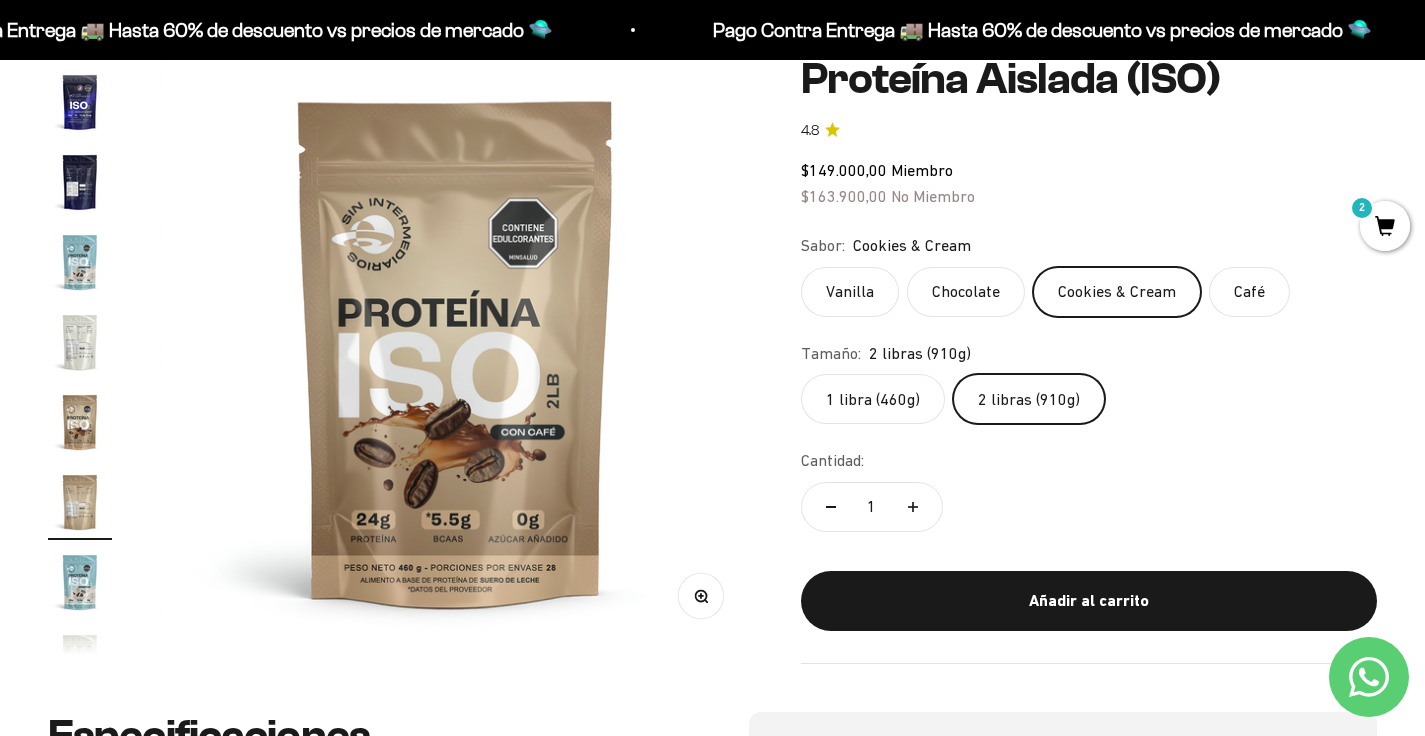 scroll, scrollTop: 0, scrollLeft: 5700, axis: horizontal 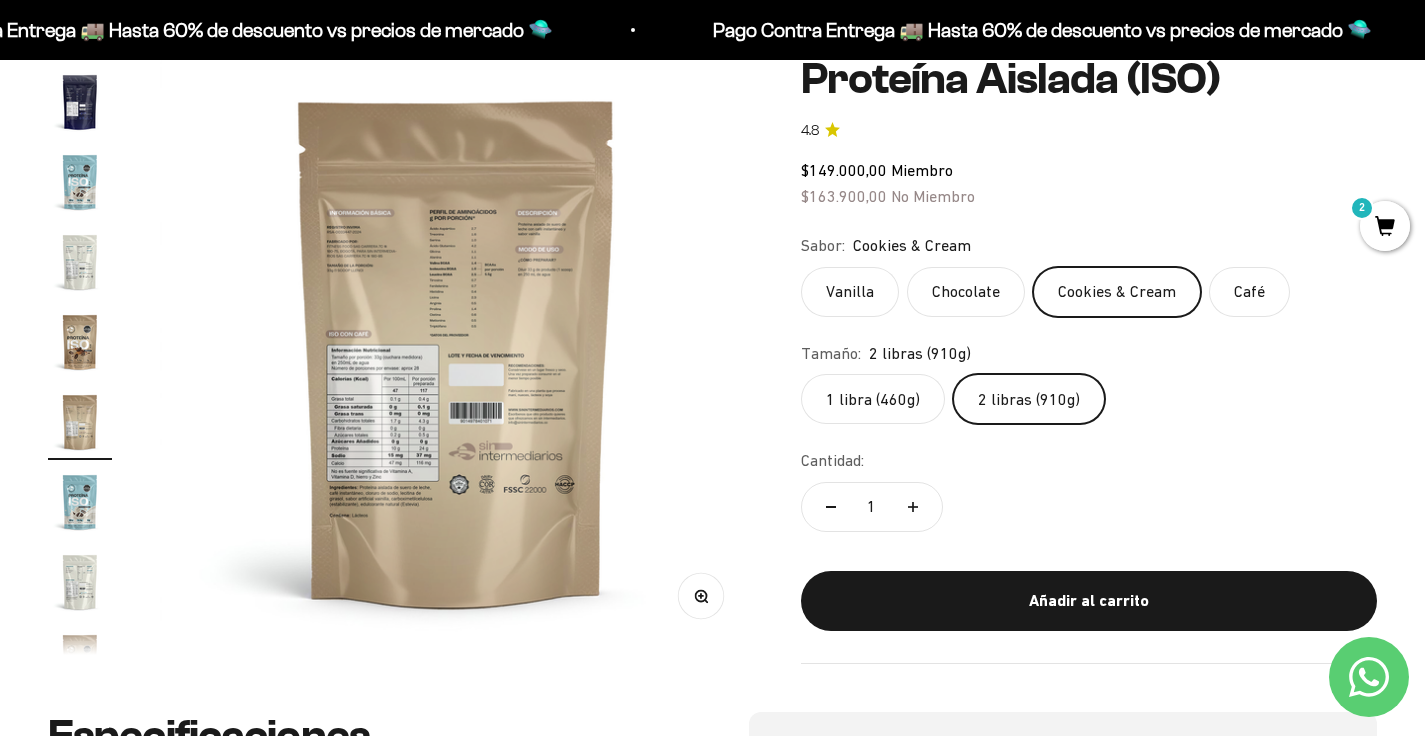 click at bounding box center [80, 182] 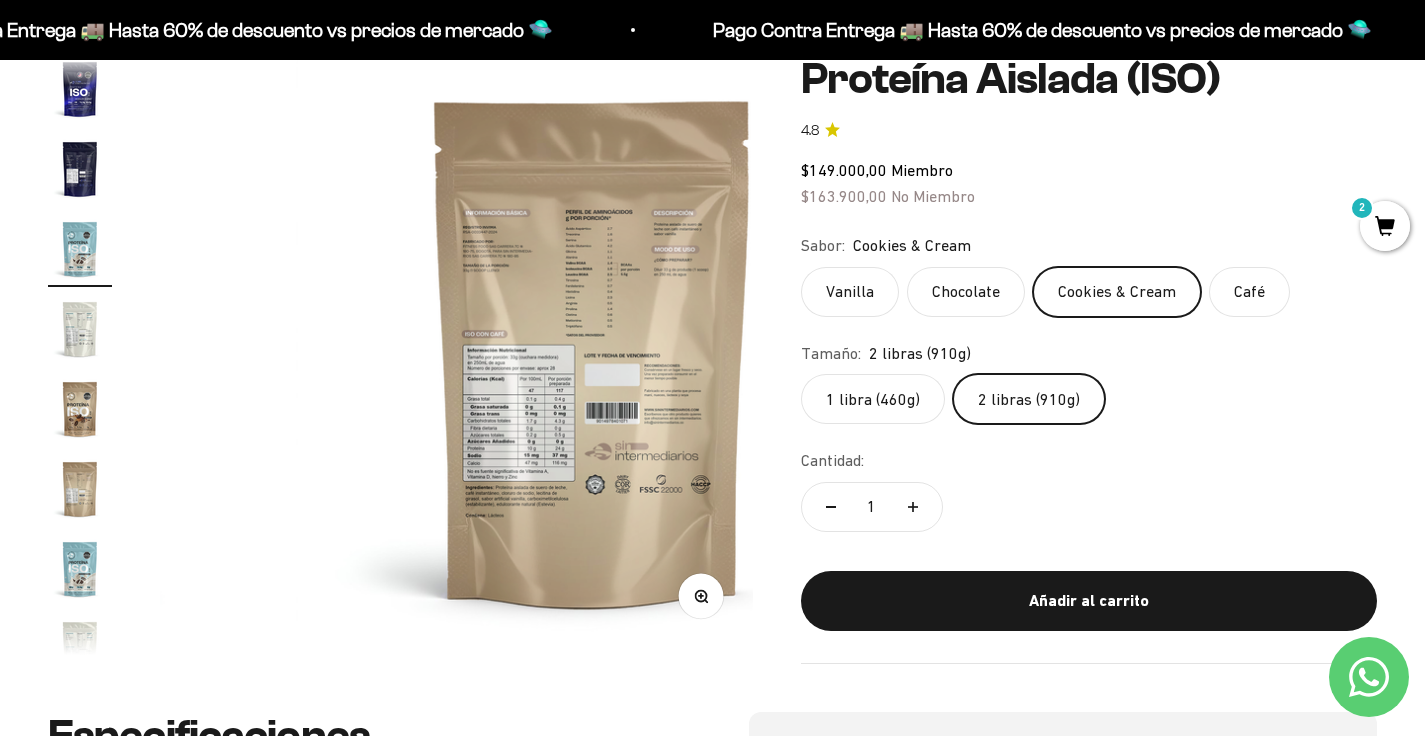 scroll, scrollTop: 0, scrollLeft: 5739, axis: horizontal 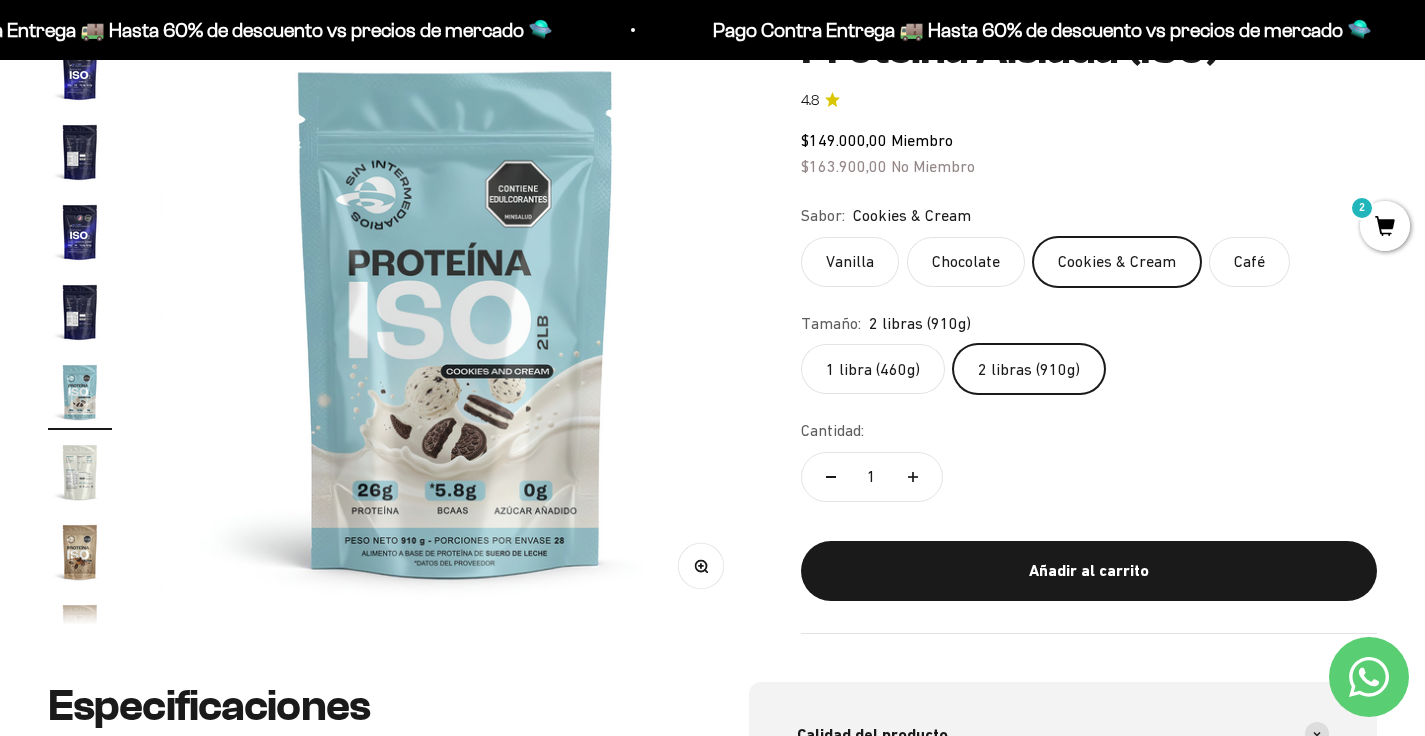 click at bounding box center [80, 552] 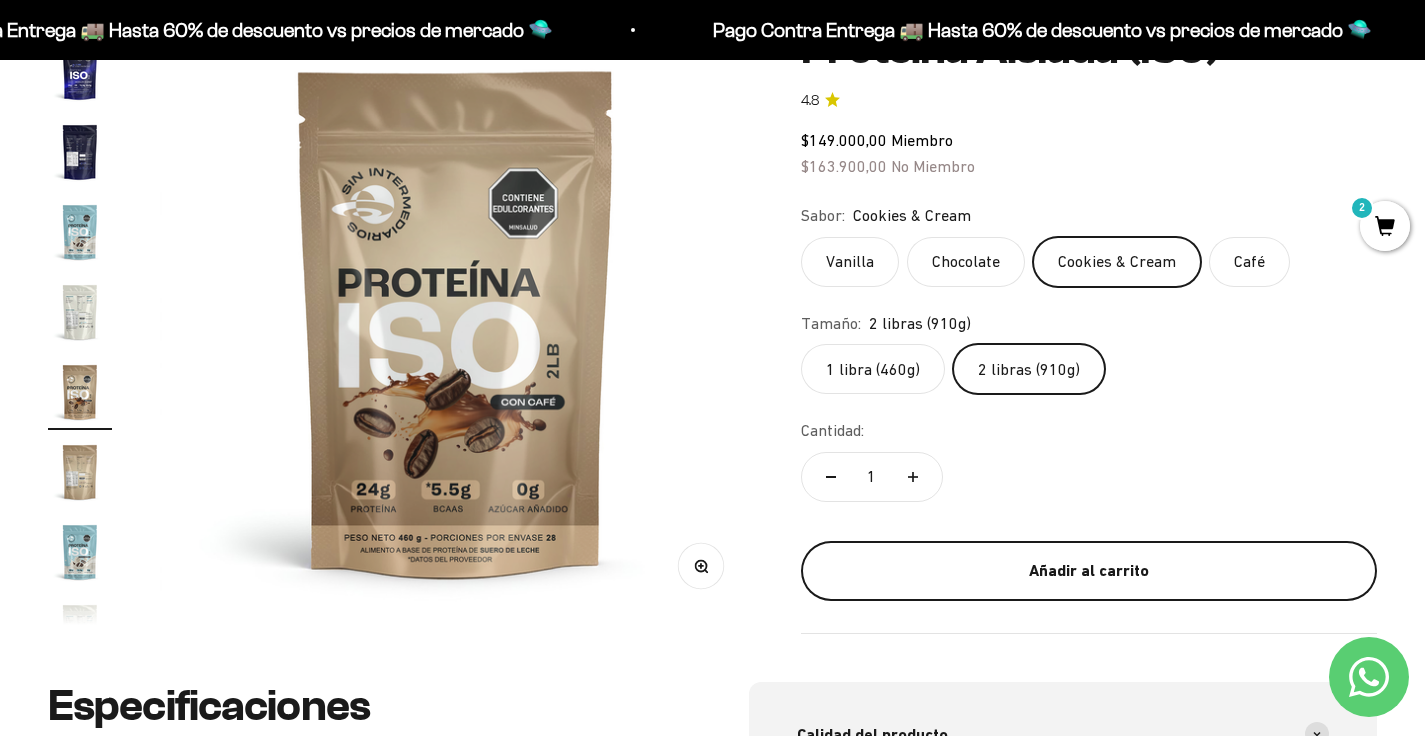 click on "Añadir al carrito" at bounding box center [1089, 571] 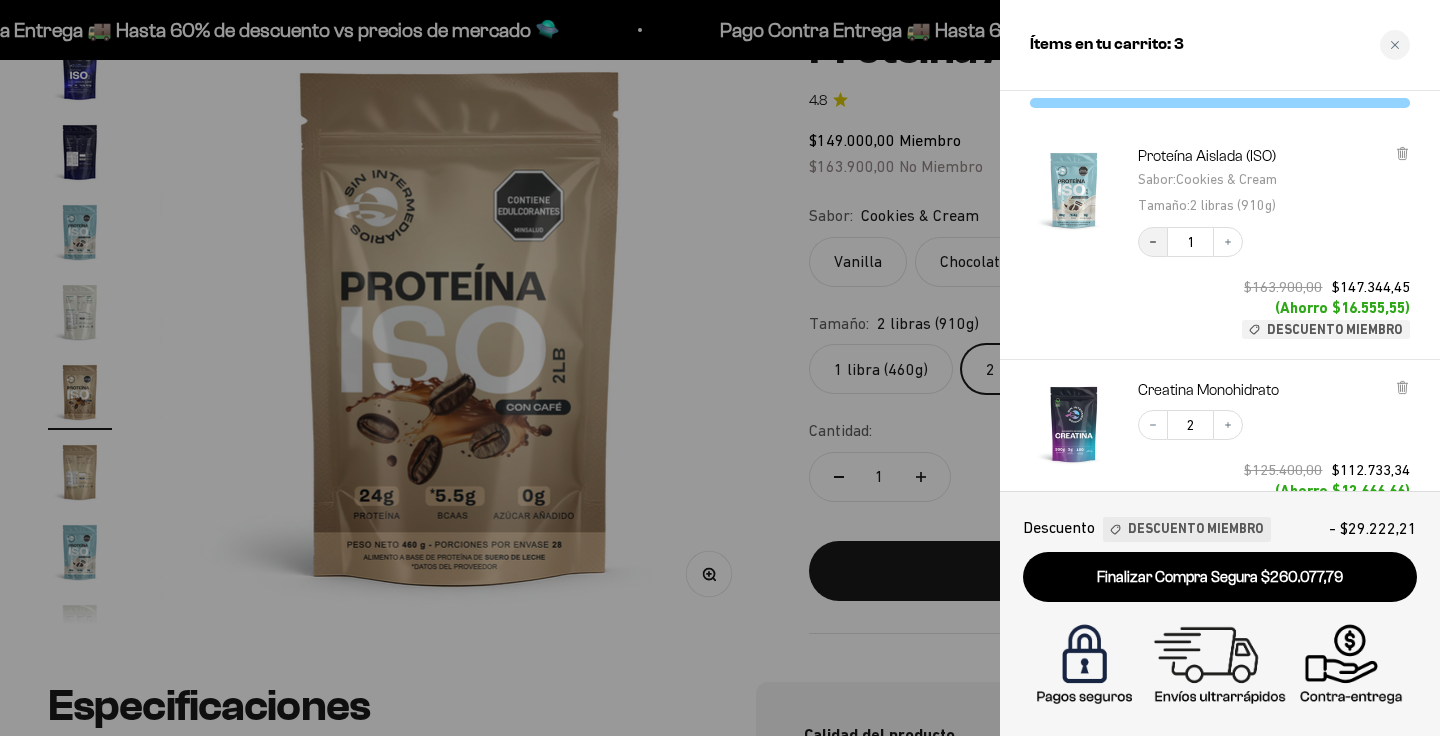 click on "Decrease quantity" at bounding box center [1153, 242] 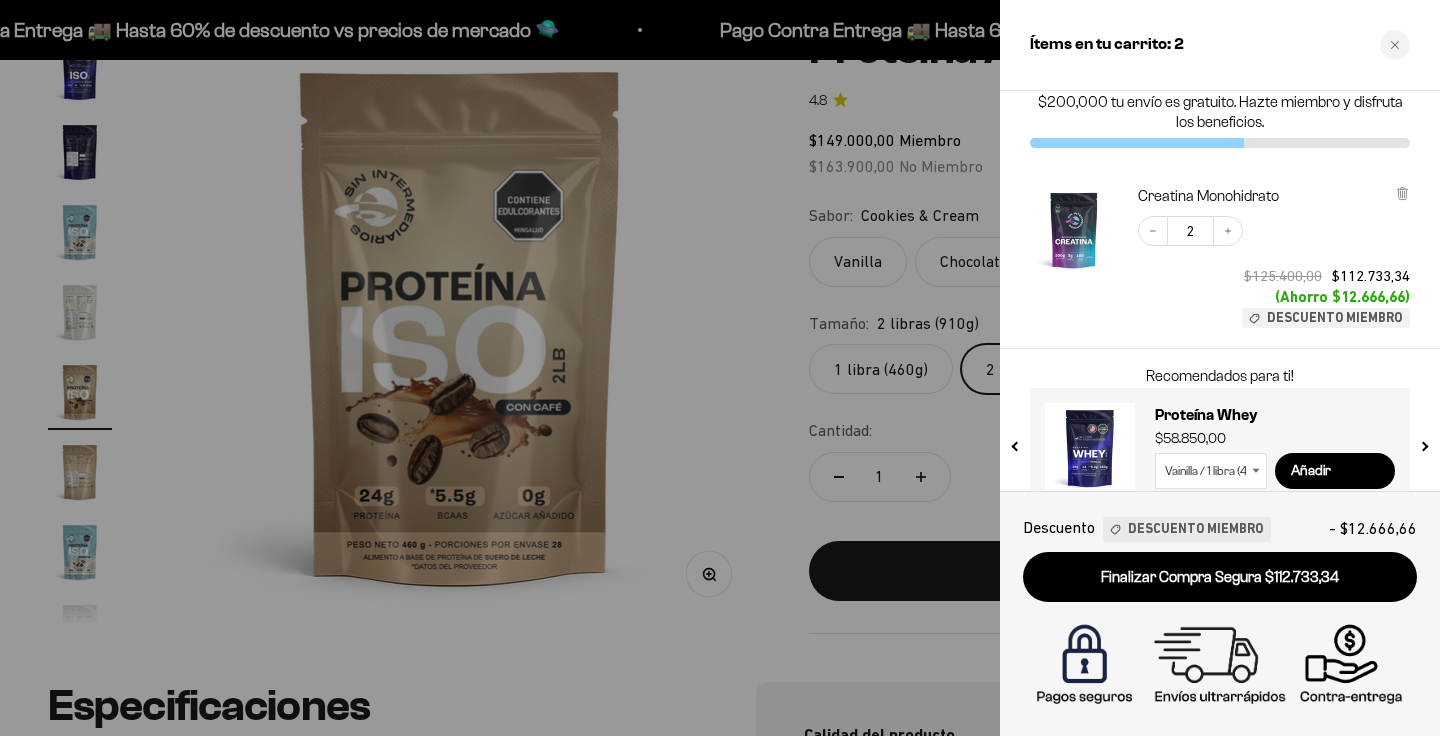 click at bounding box center [720, 368] 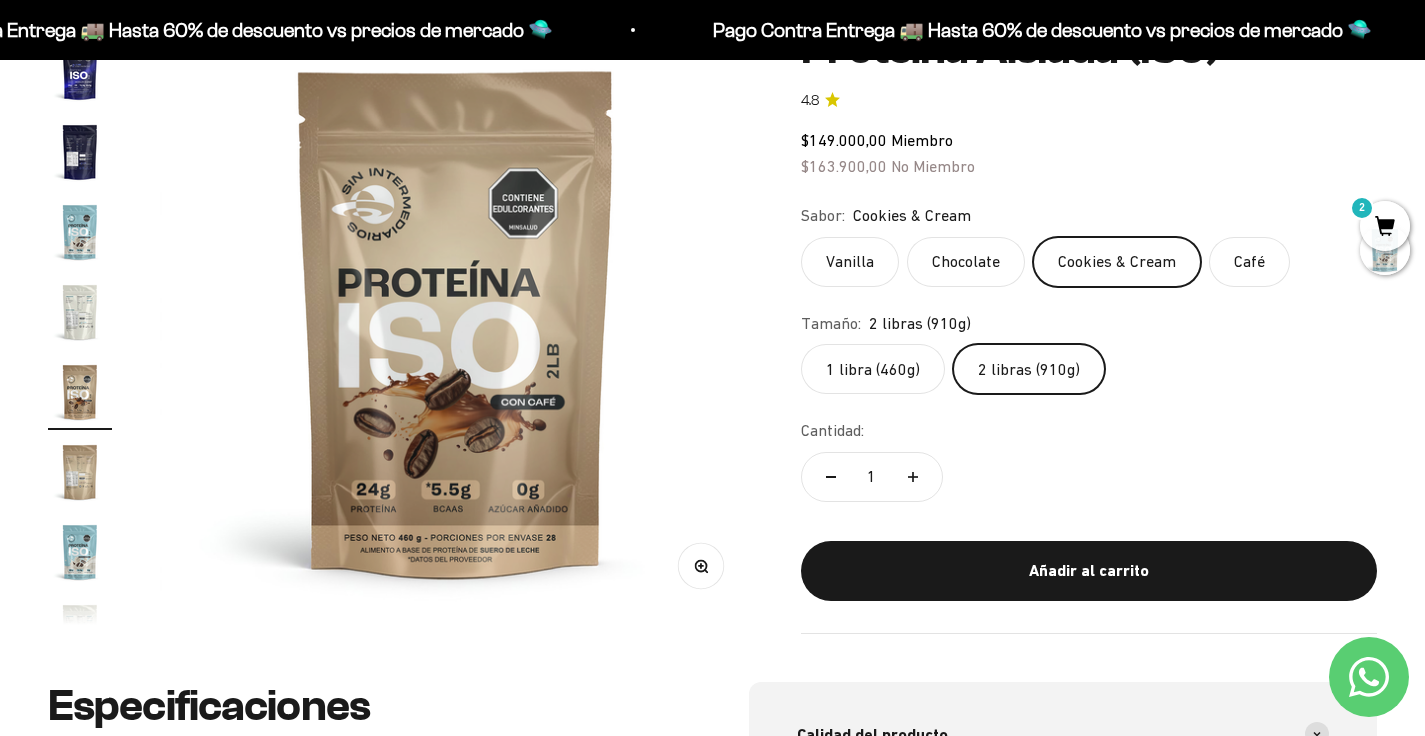 click on "Café" 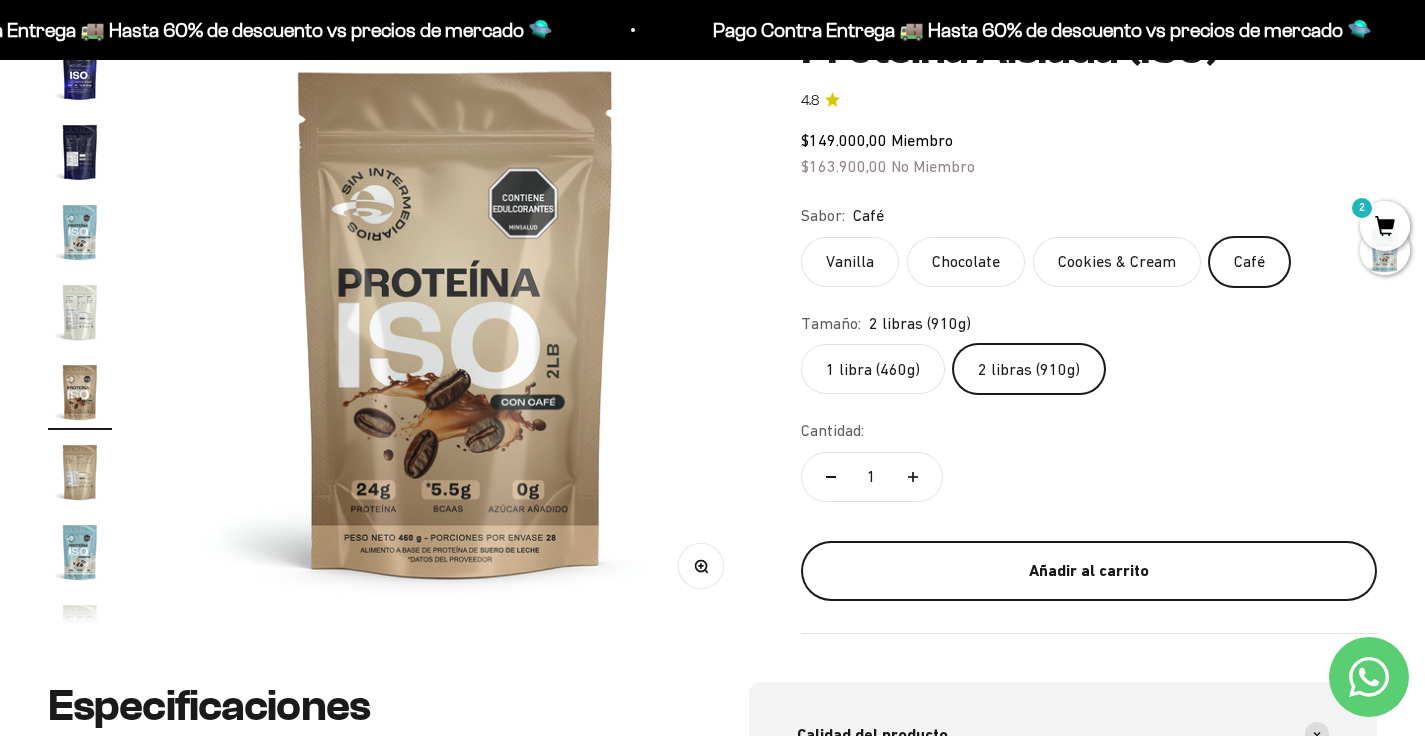 click on "Añadir al carrito" at bounding box center (1089, 571) 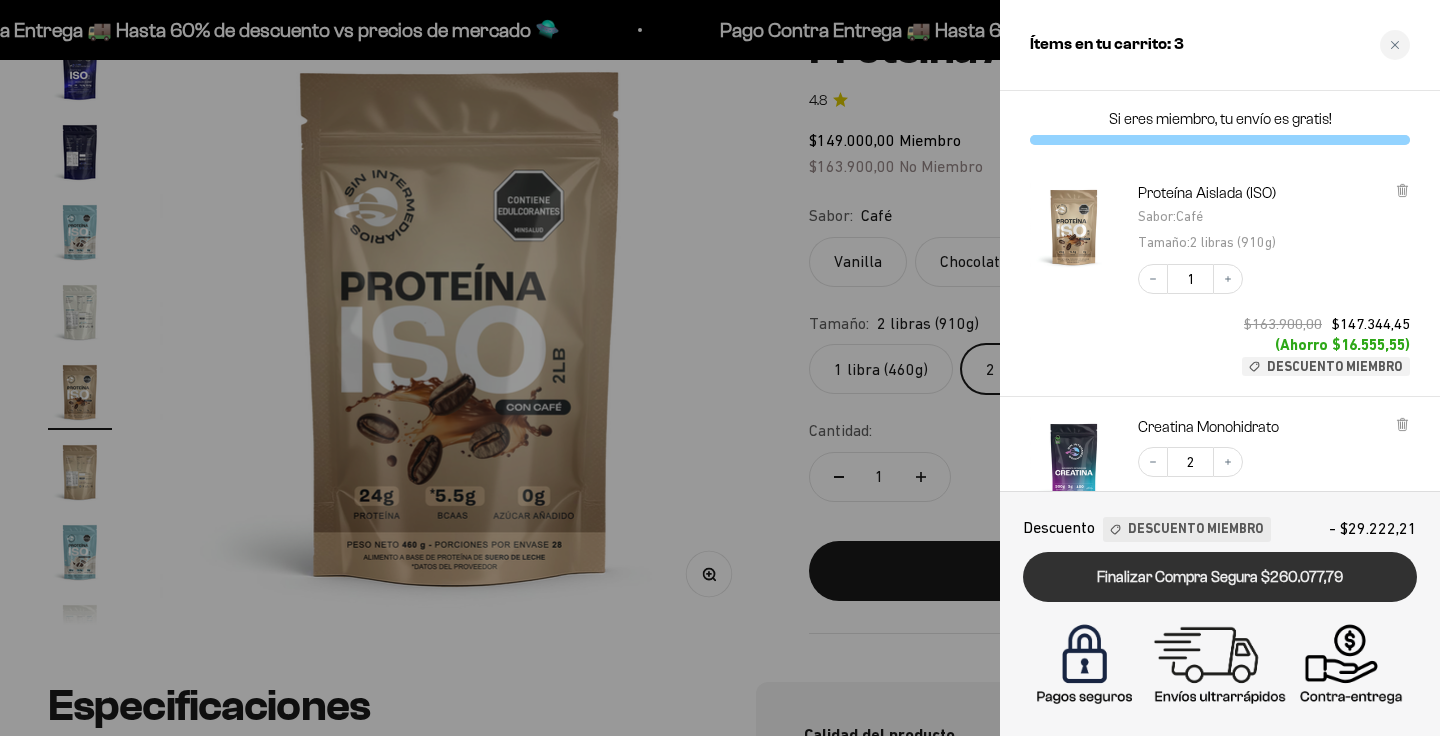 click on "Finalizar Compra Segura $260.077,79" at bounding box center (1220, 577) 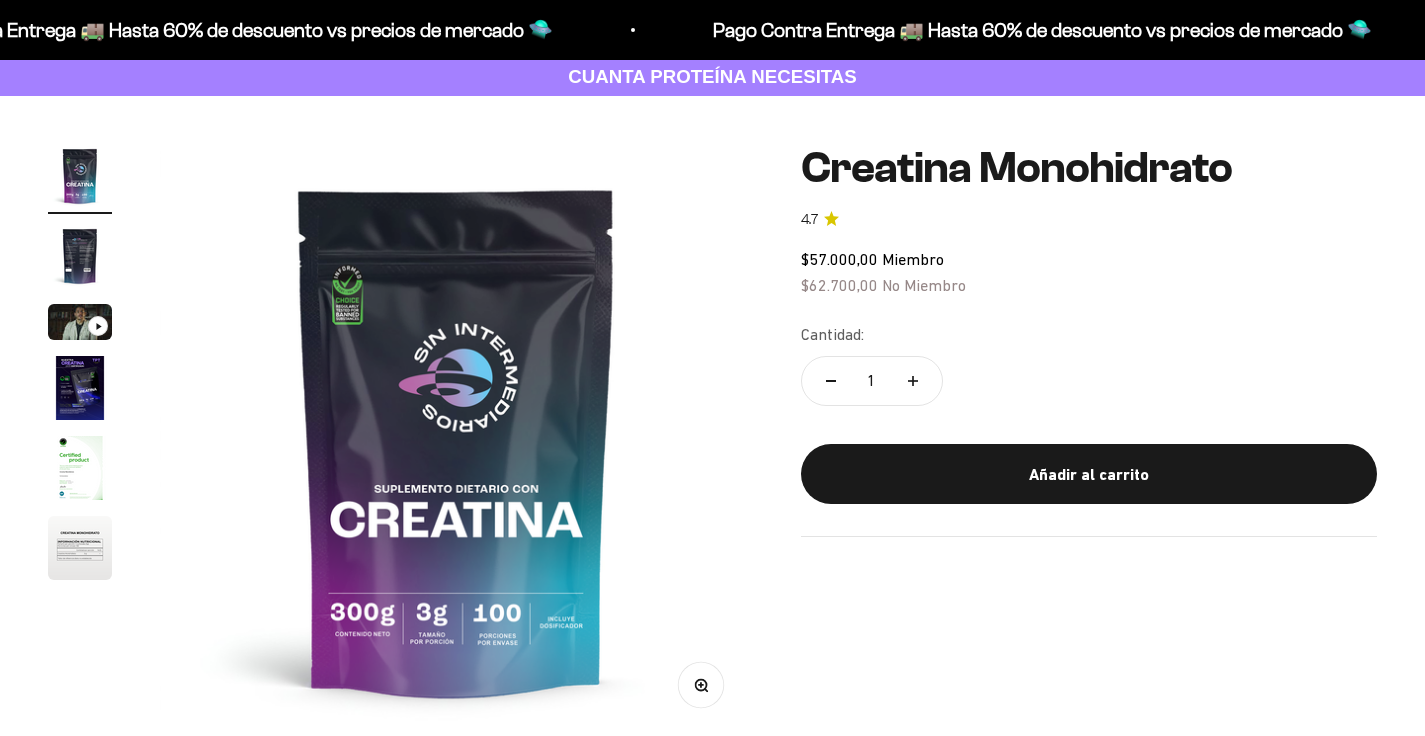 scroll, scrollTop: 113, scrollLeft: 0, axis: vertical 